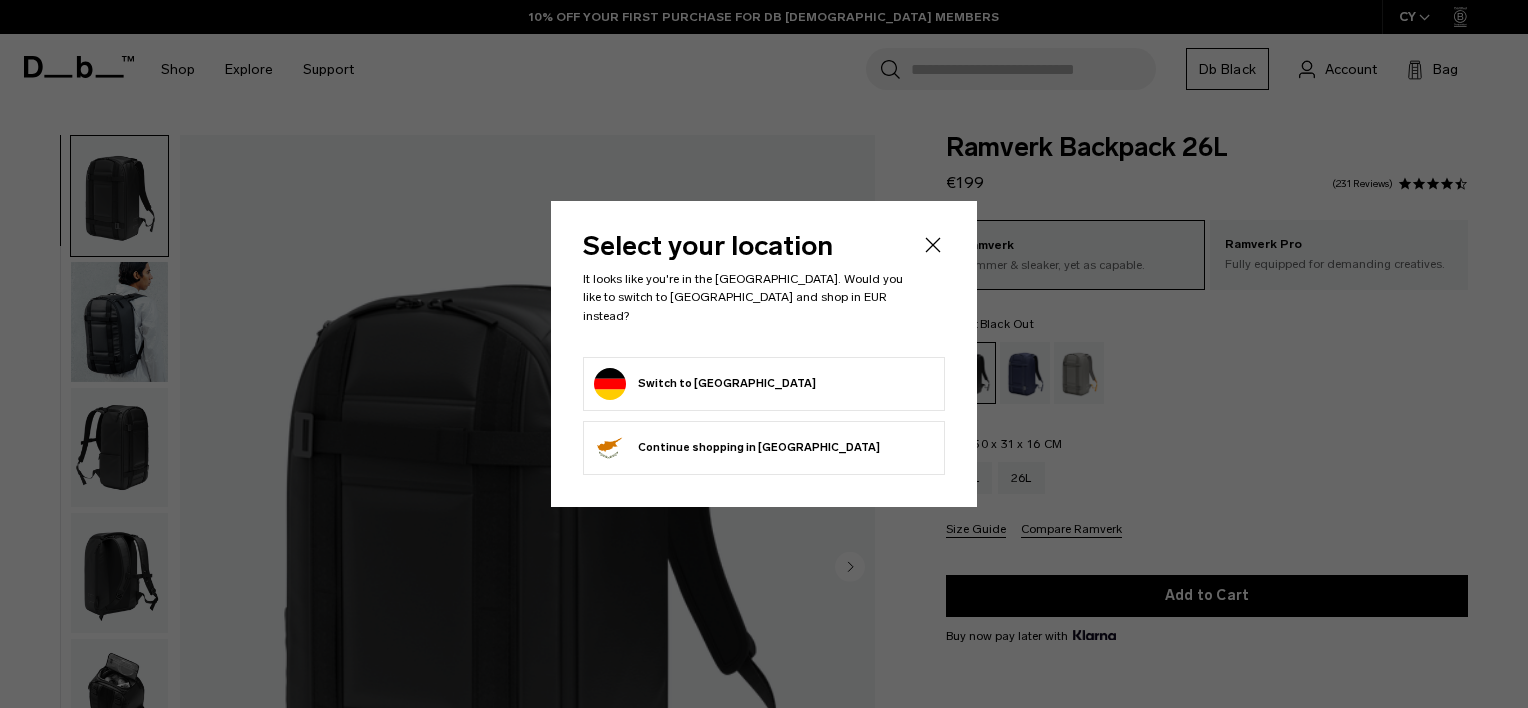 scroll, scrollTop: 0, scrollLeft: 0, axis: both 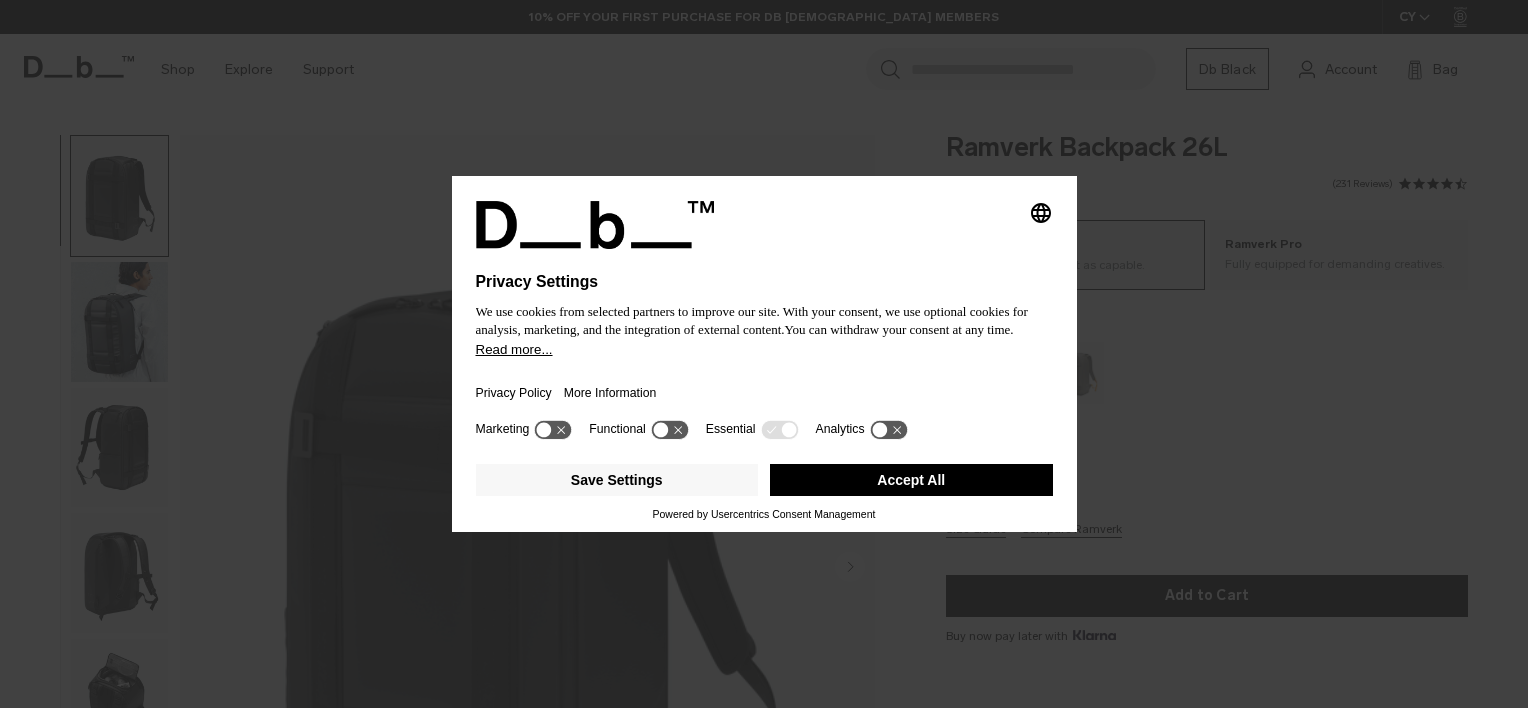 click on "Accept All" at bounding box center (911, 480) 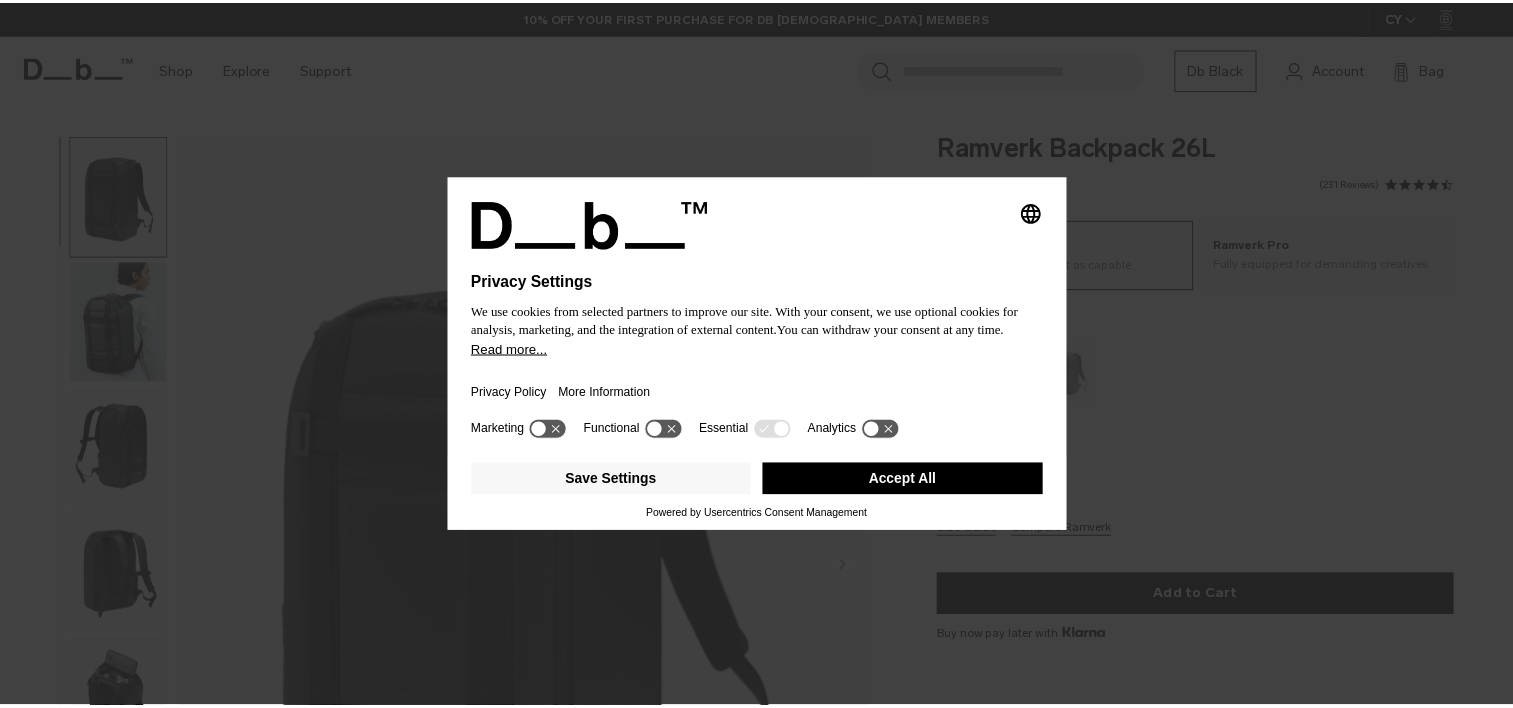 scroll, scrollTop: 0, scrollLeft: 0, axis: both 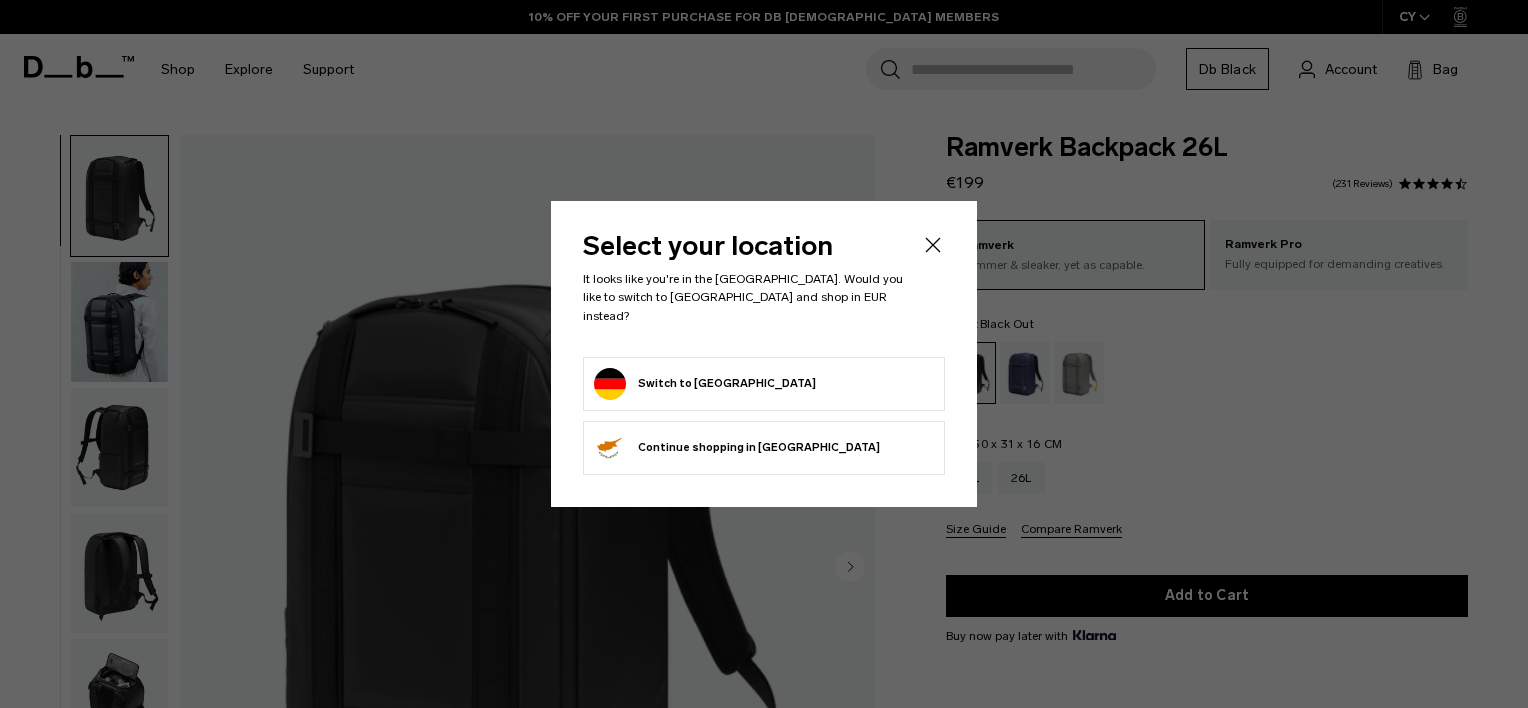 click 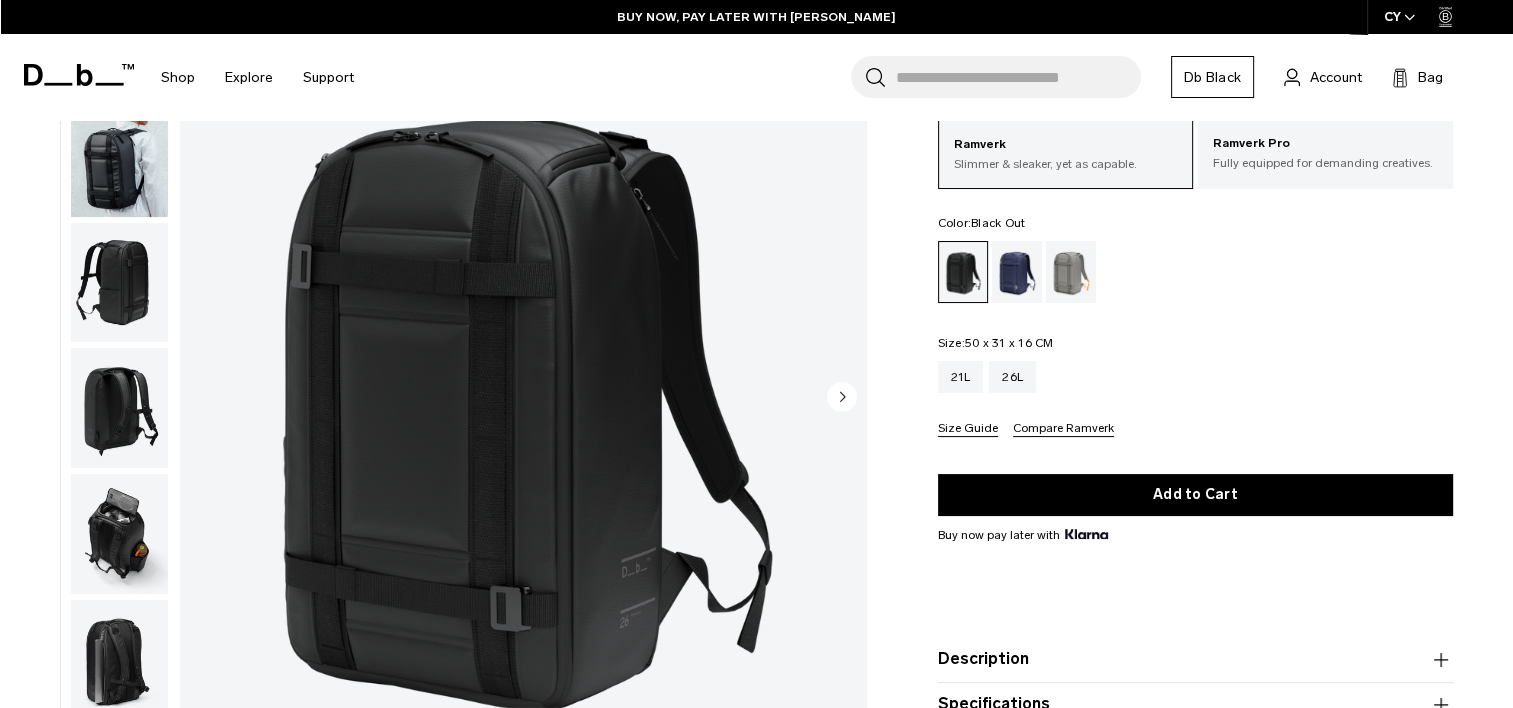 scroll, scrollTop: 200, scrollLeft: 0, axis: vertical 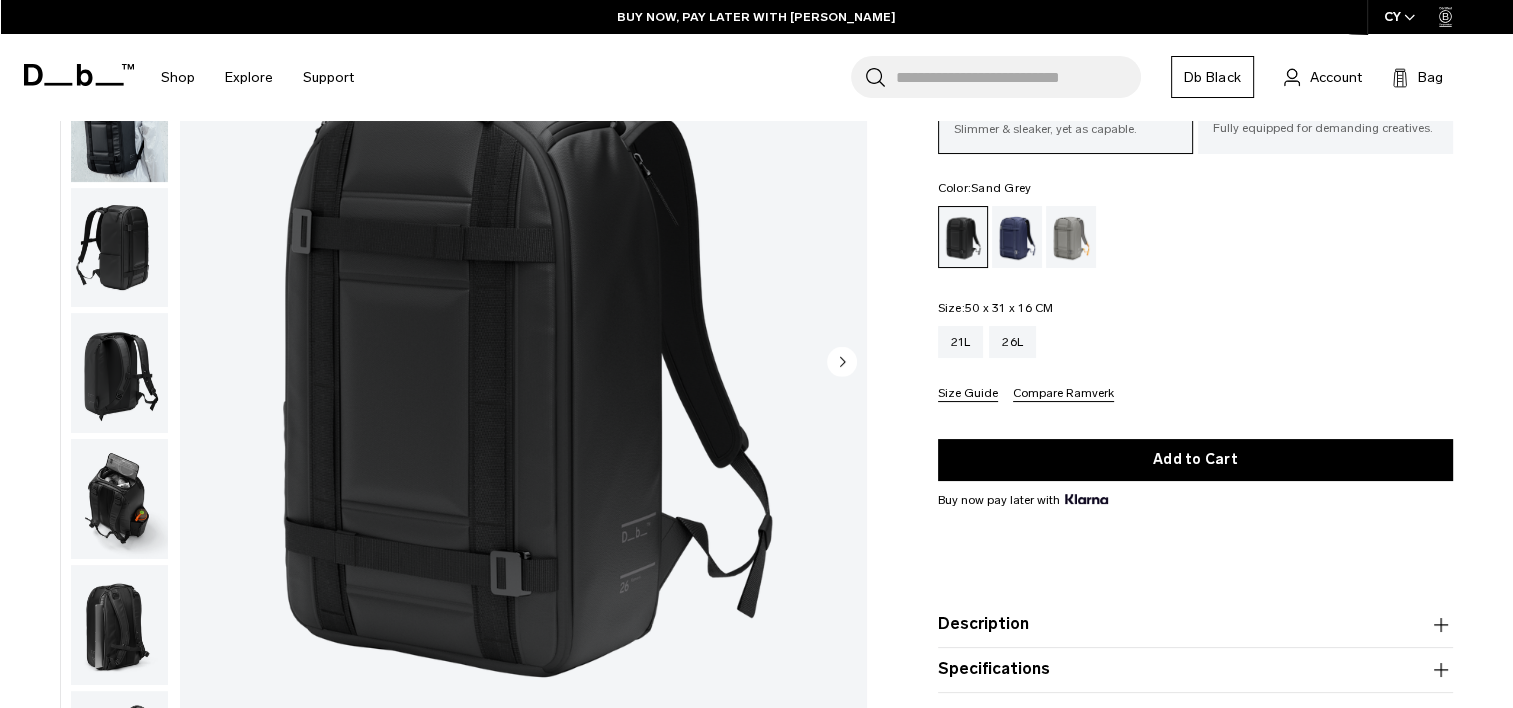 click at bounding box center (1071, 237) 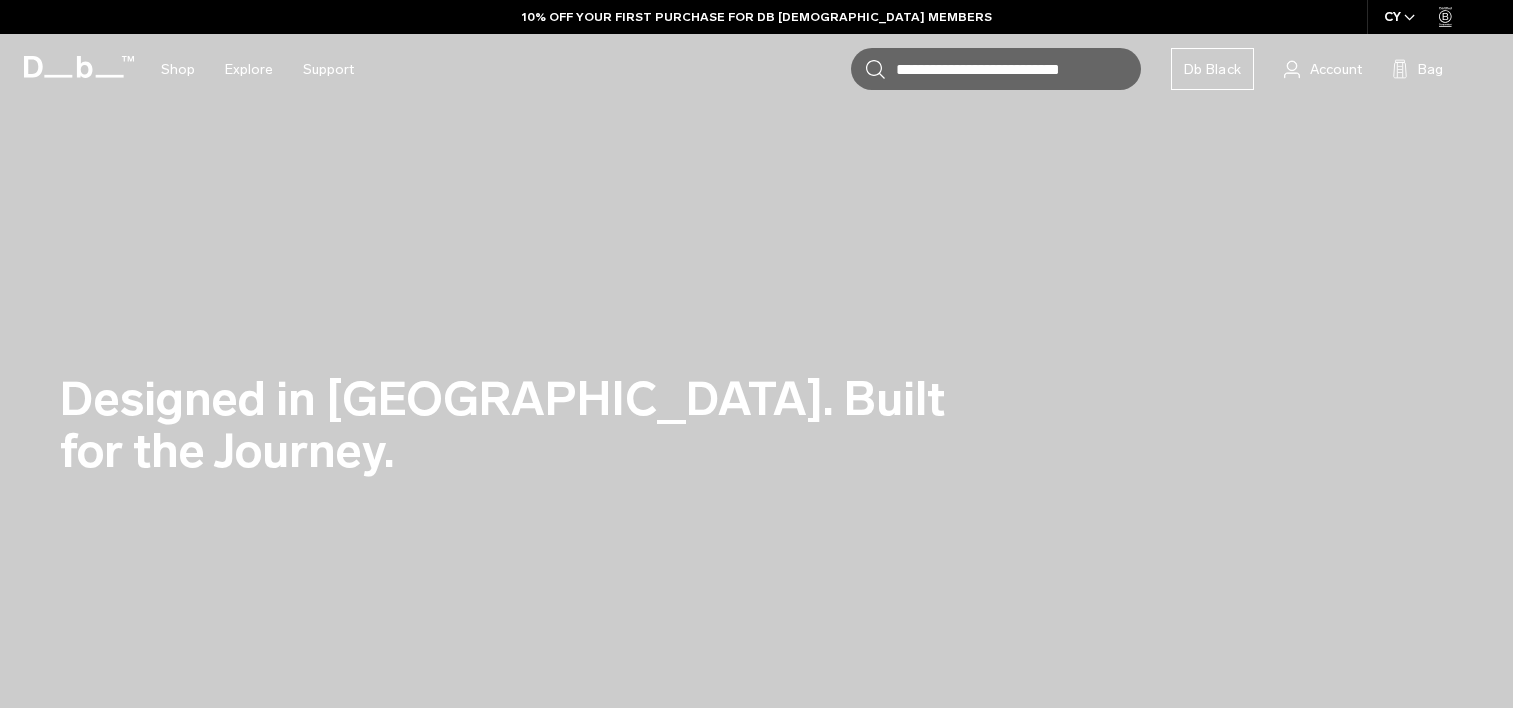 scroll, scrollTop: 0, scrollLeft: 0, axis: both 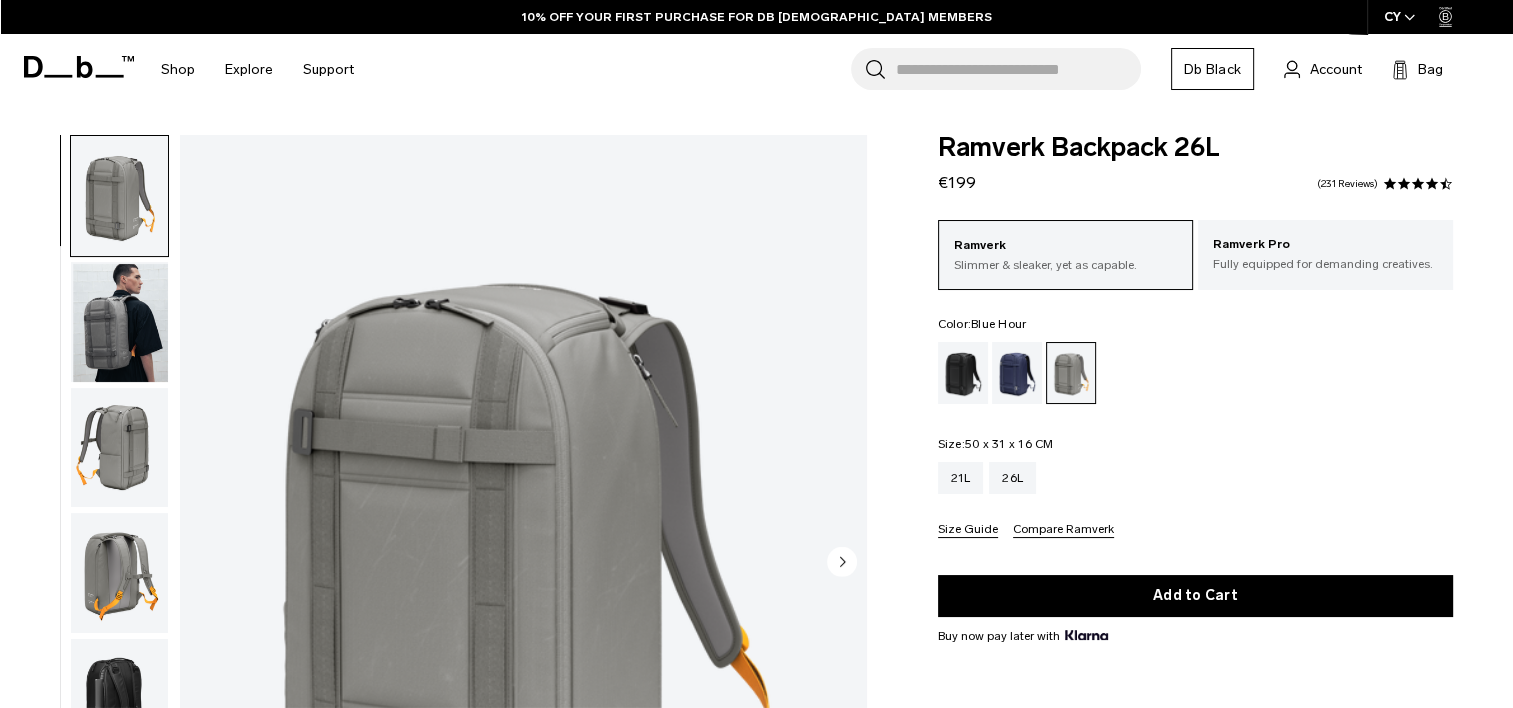click at bounding box center (1017, 373) 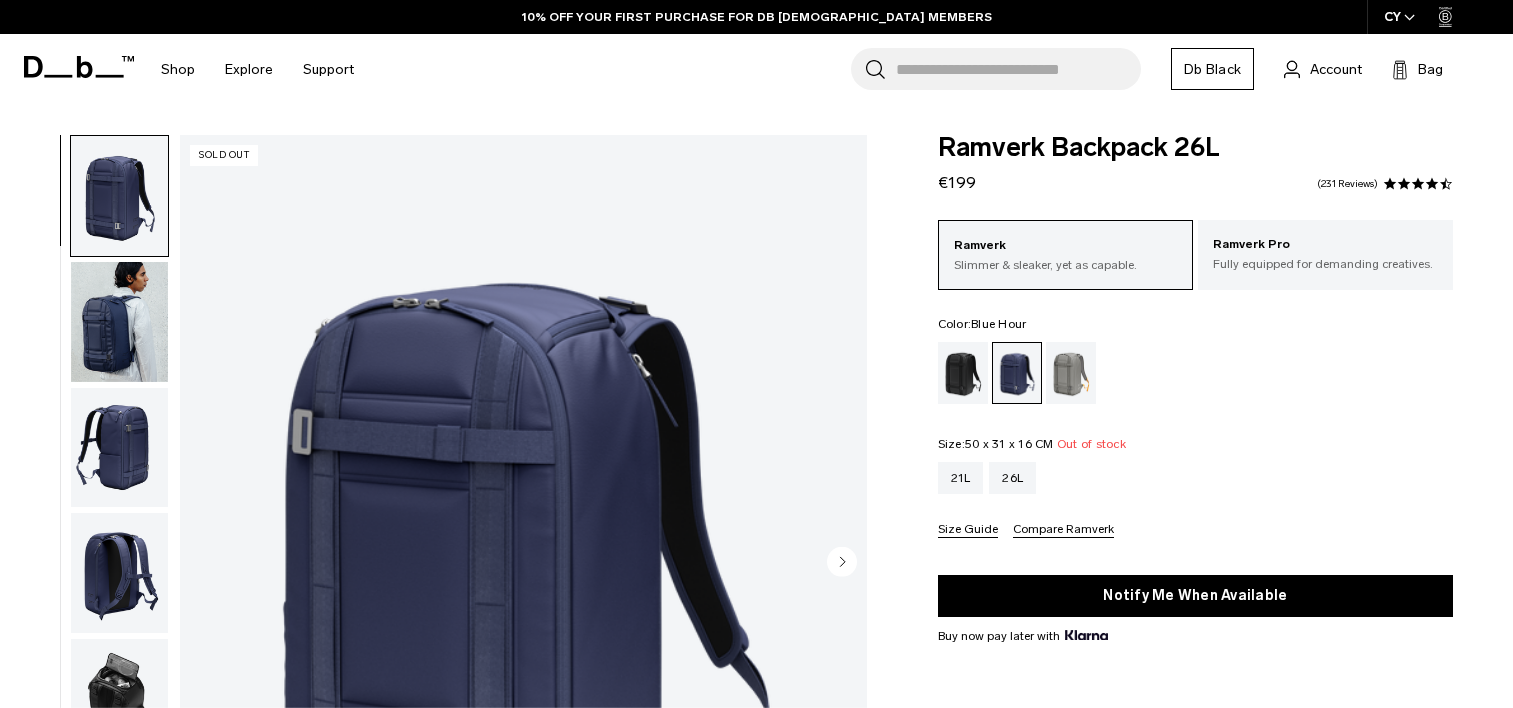 scroll, scrollTop: 0, scrollLeft: 0, axis: both 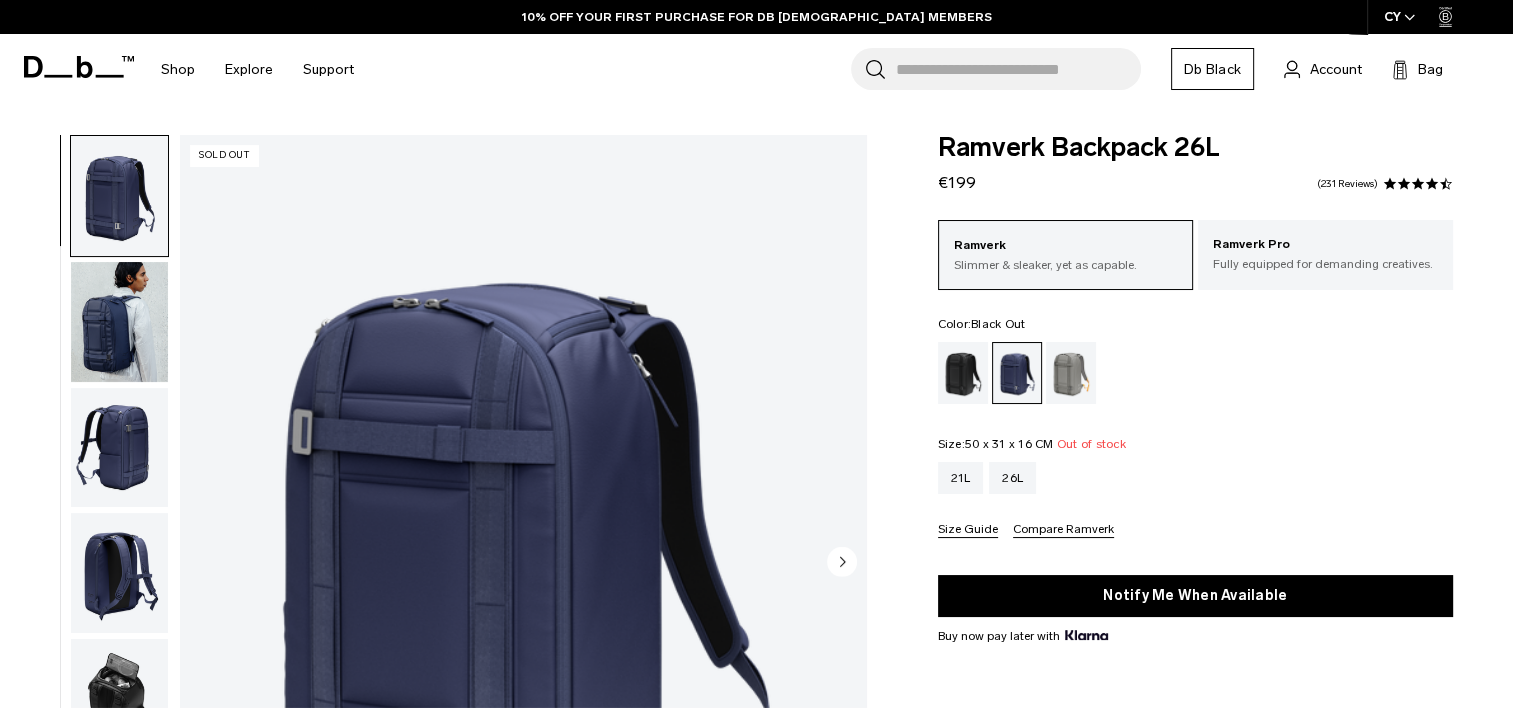 click at bounding box center (963, 373) 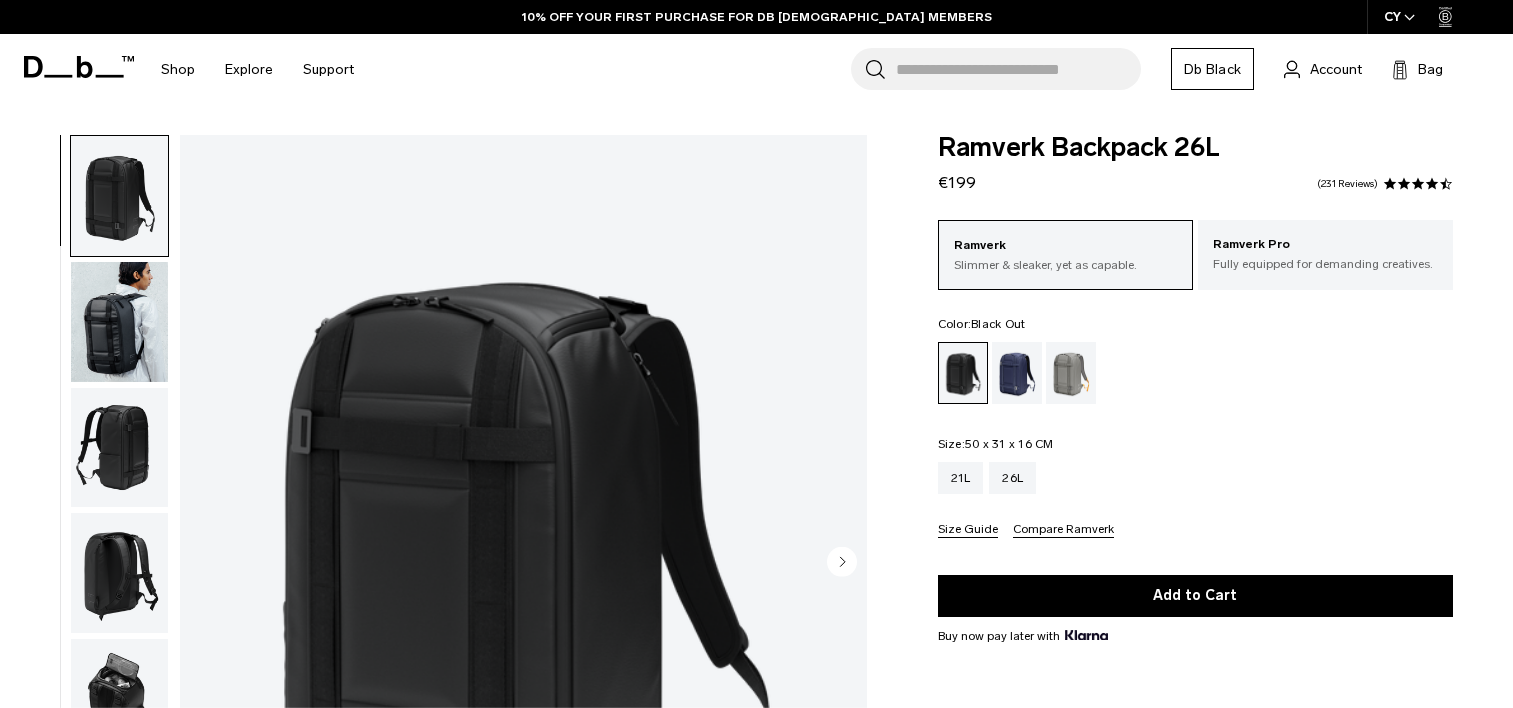scroll, scrollTop: 0, scrollLeft: 0, axis: both 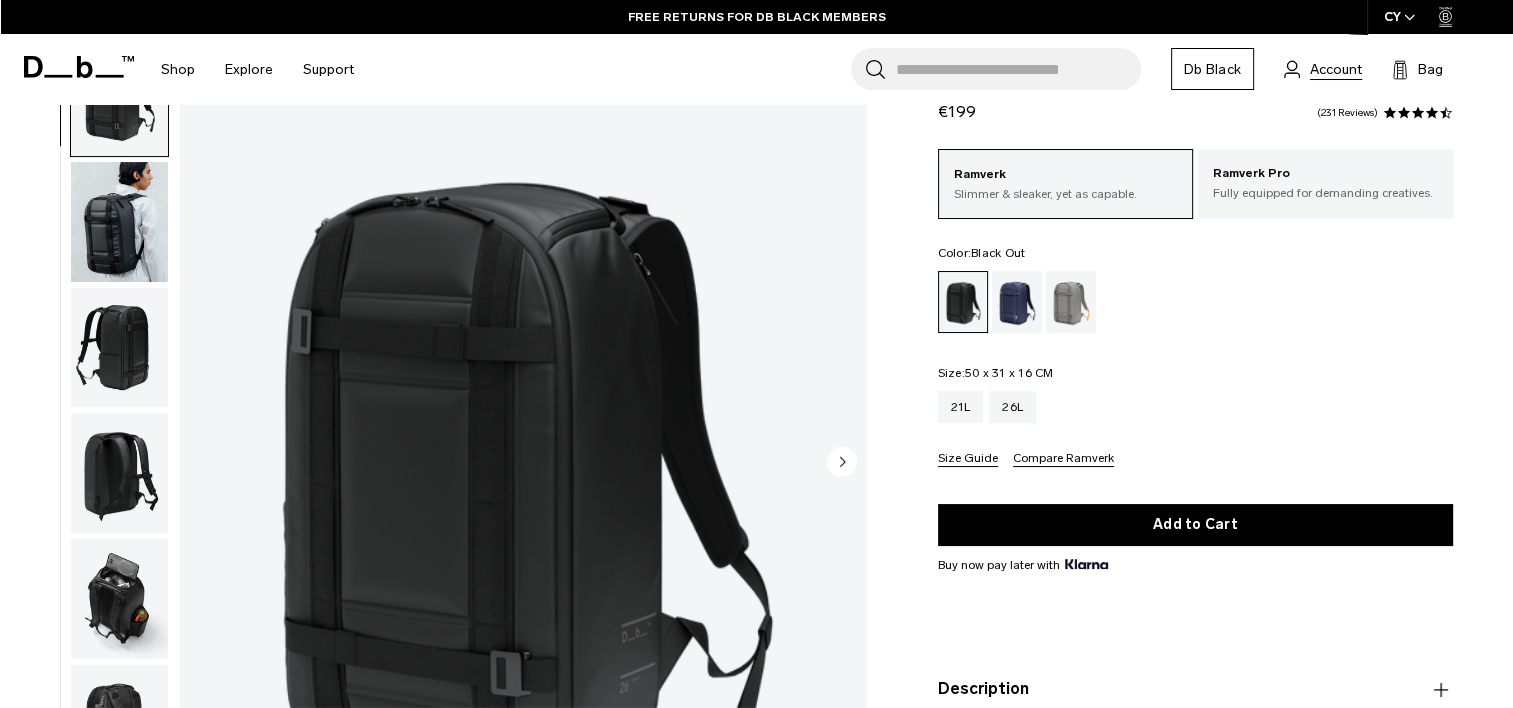 click on "Account" at bounding box center [1336, 69] 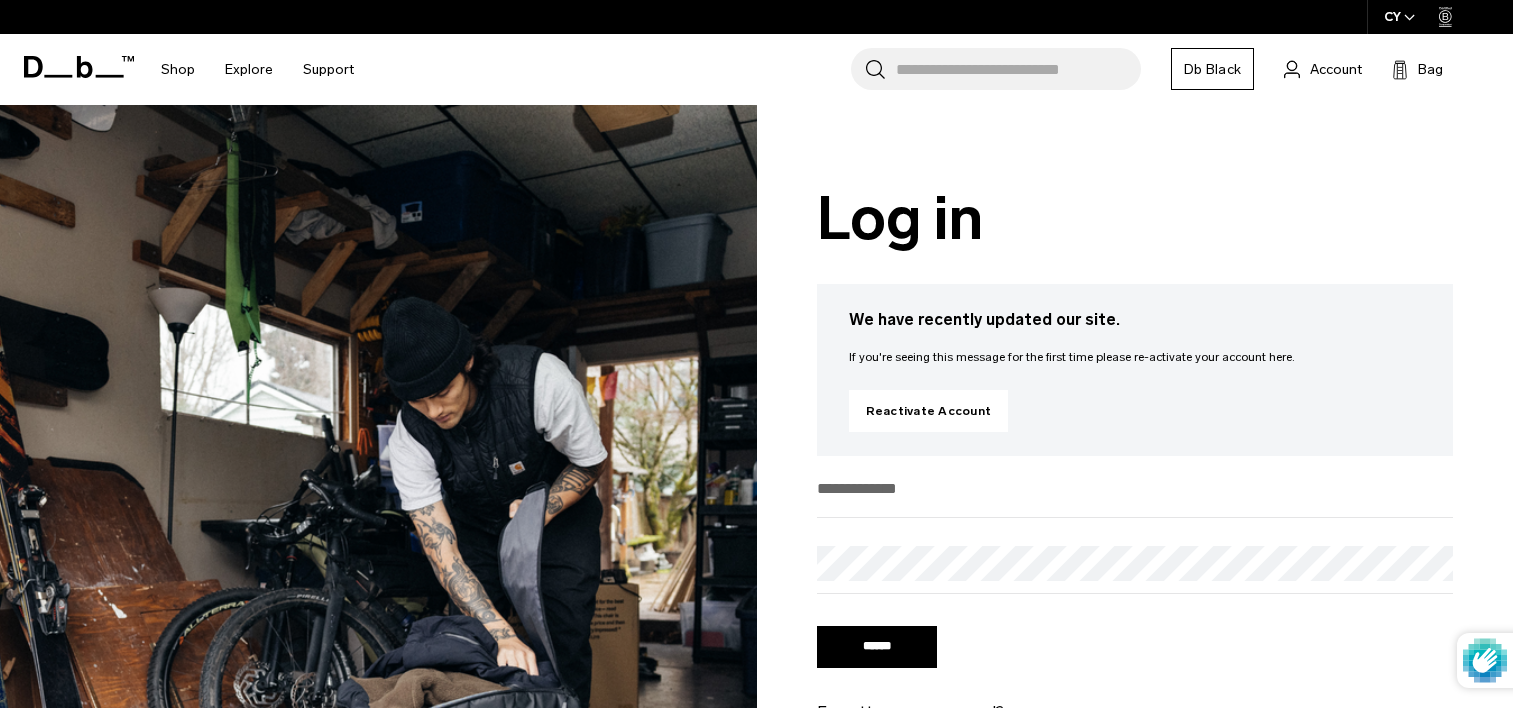 scroll, scrollTop: 0, scrollLeft: 0, axis: both 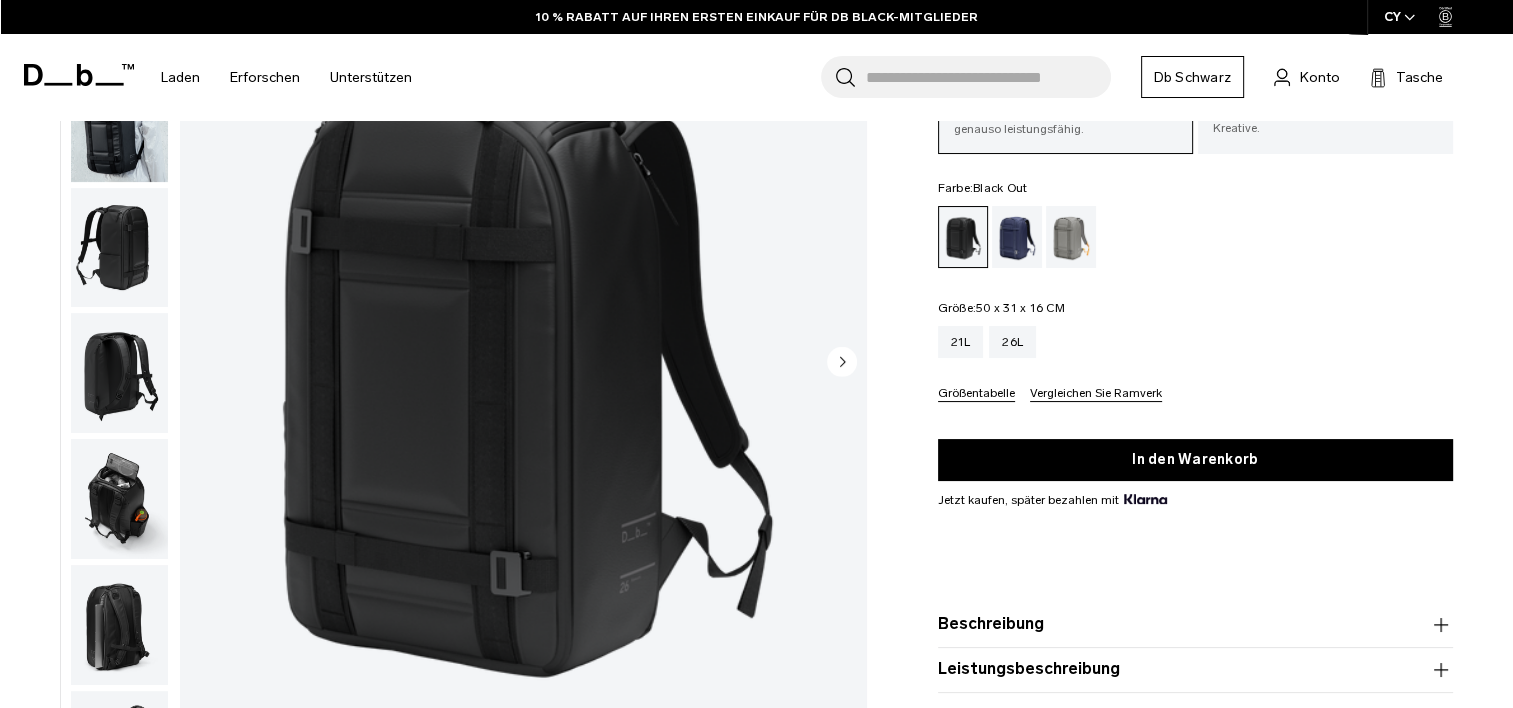click 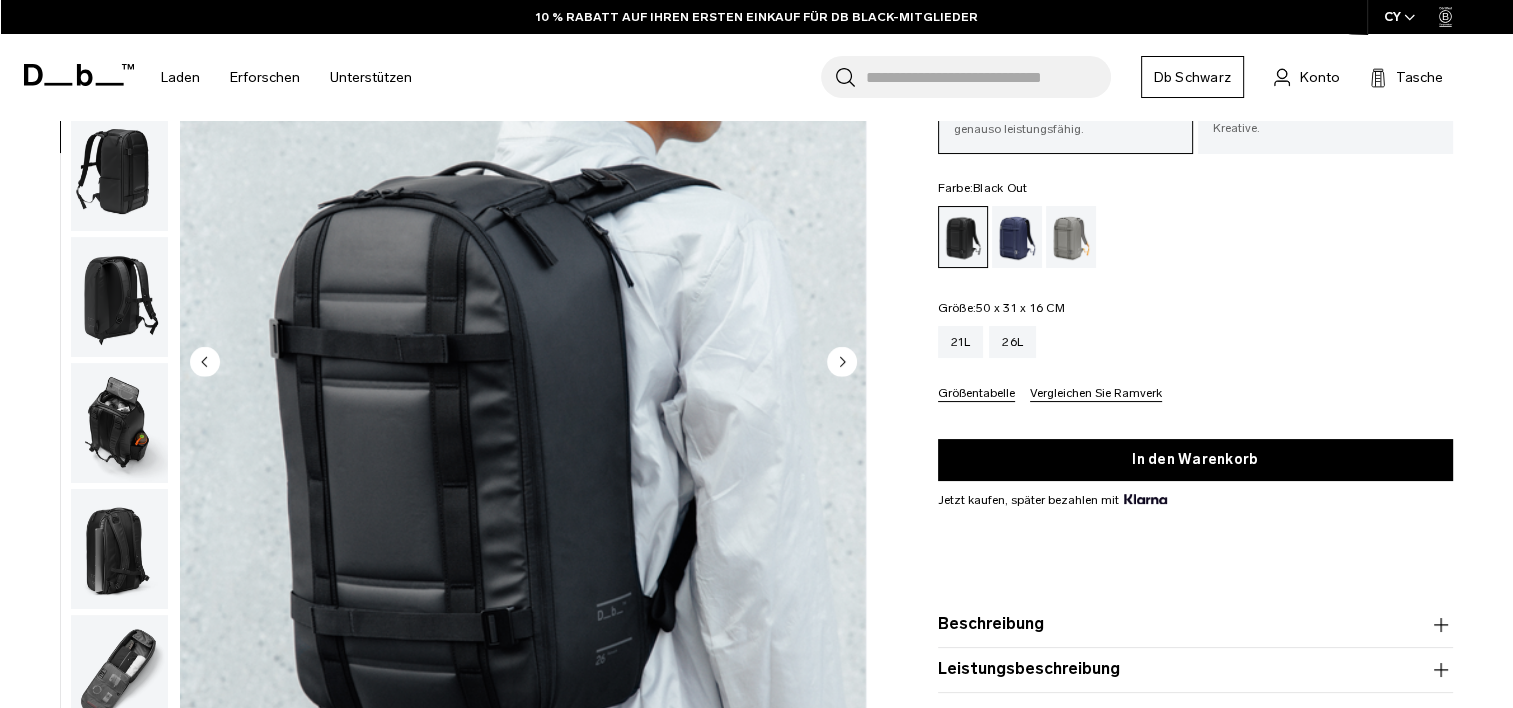scroll, scrollTop: 126, scrollLeft: 0, axis: vertical 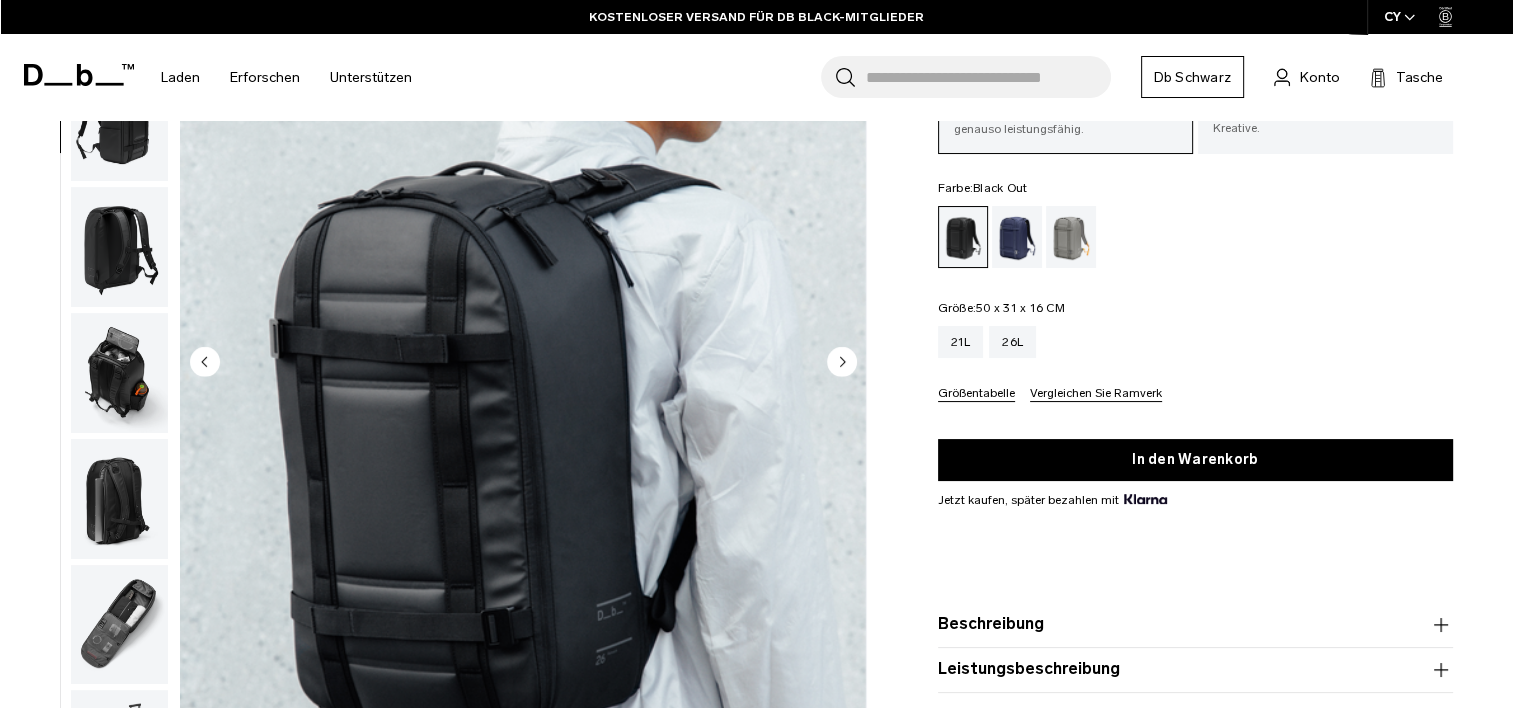click 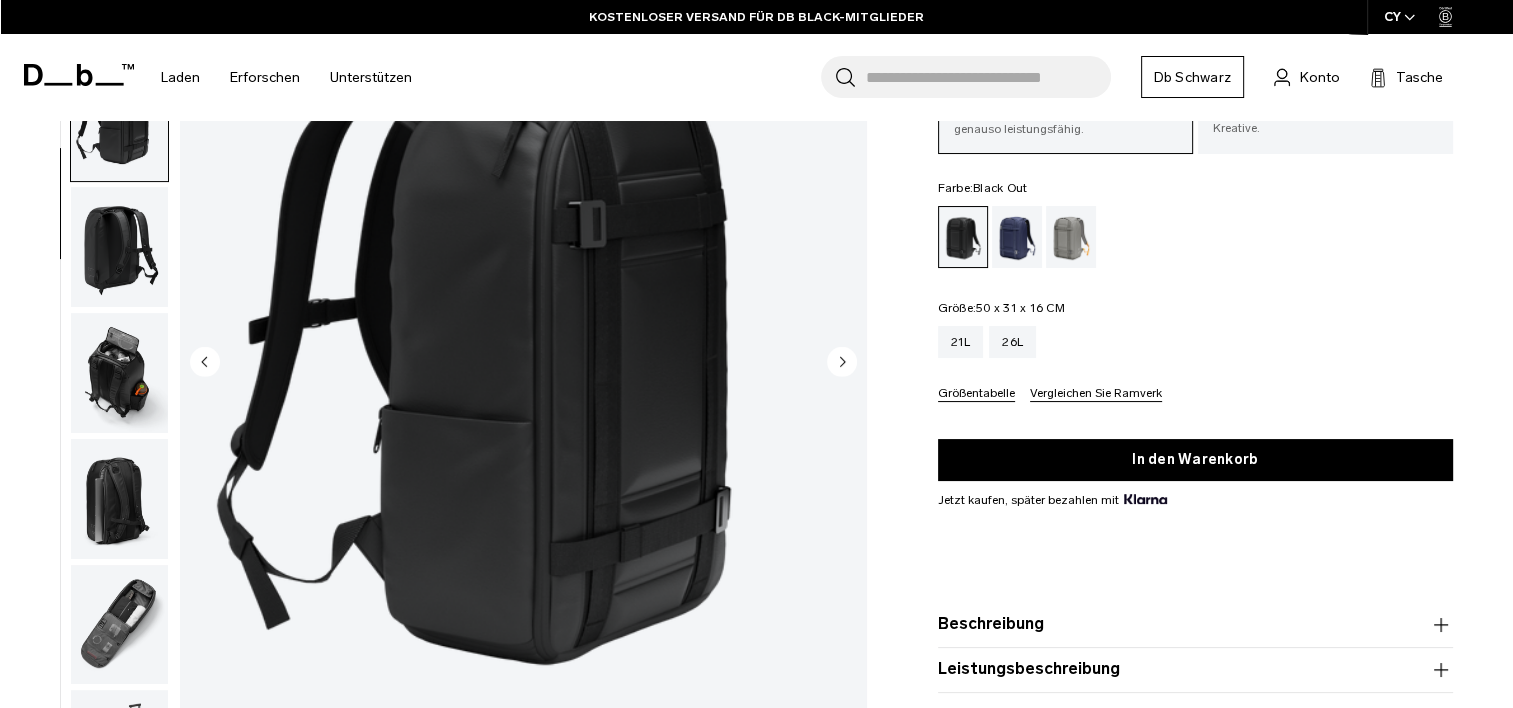 scroll, scrollTop: 146, scrollLeft: 0, axis: vertical 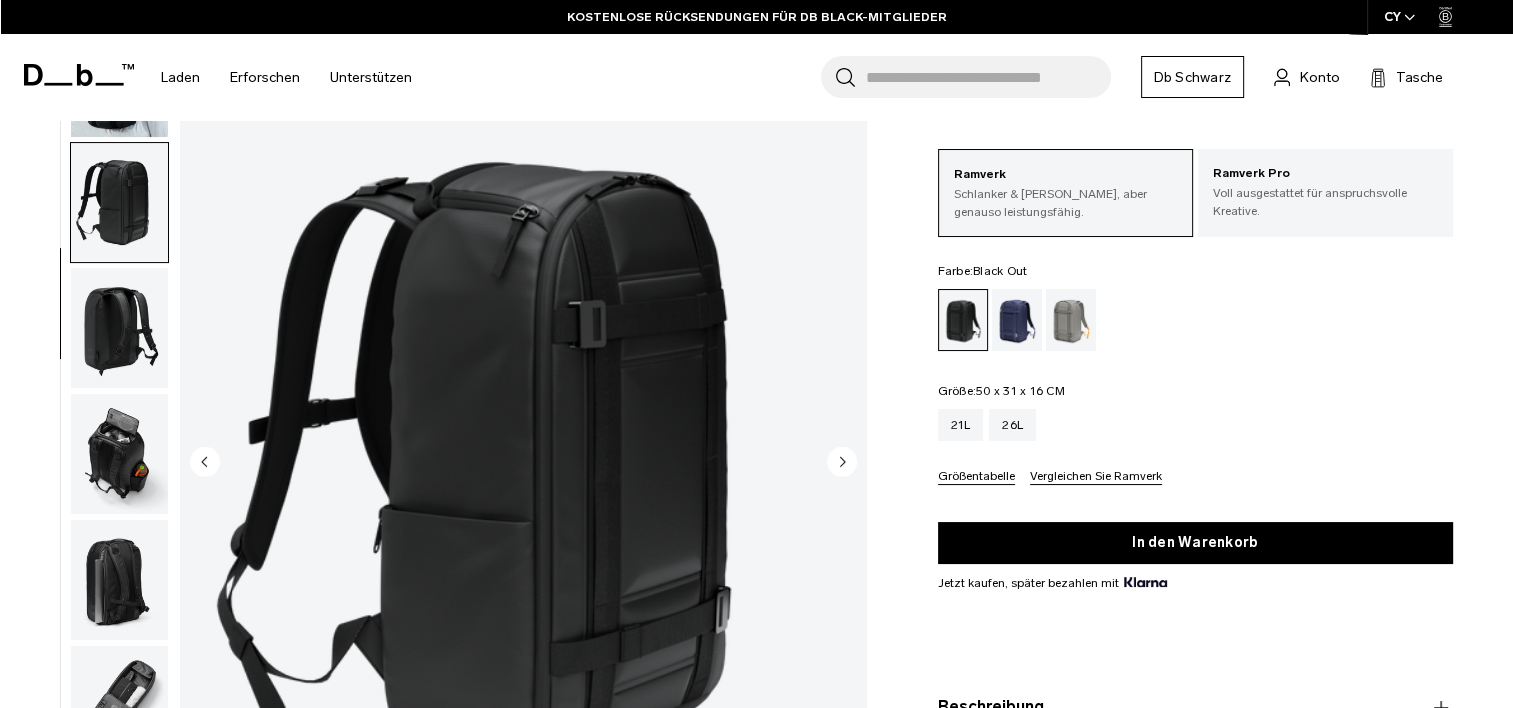 click 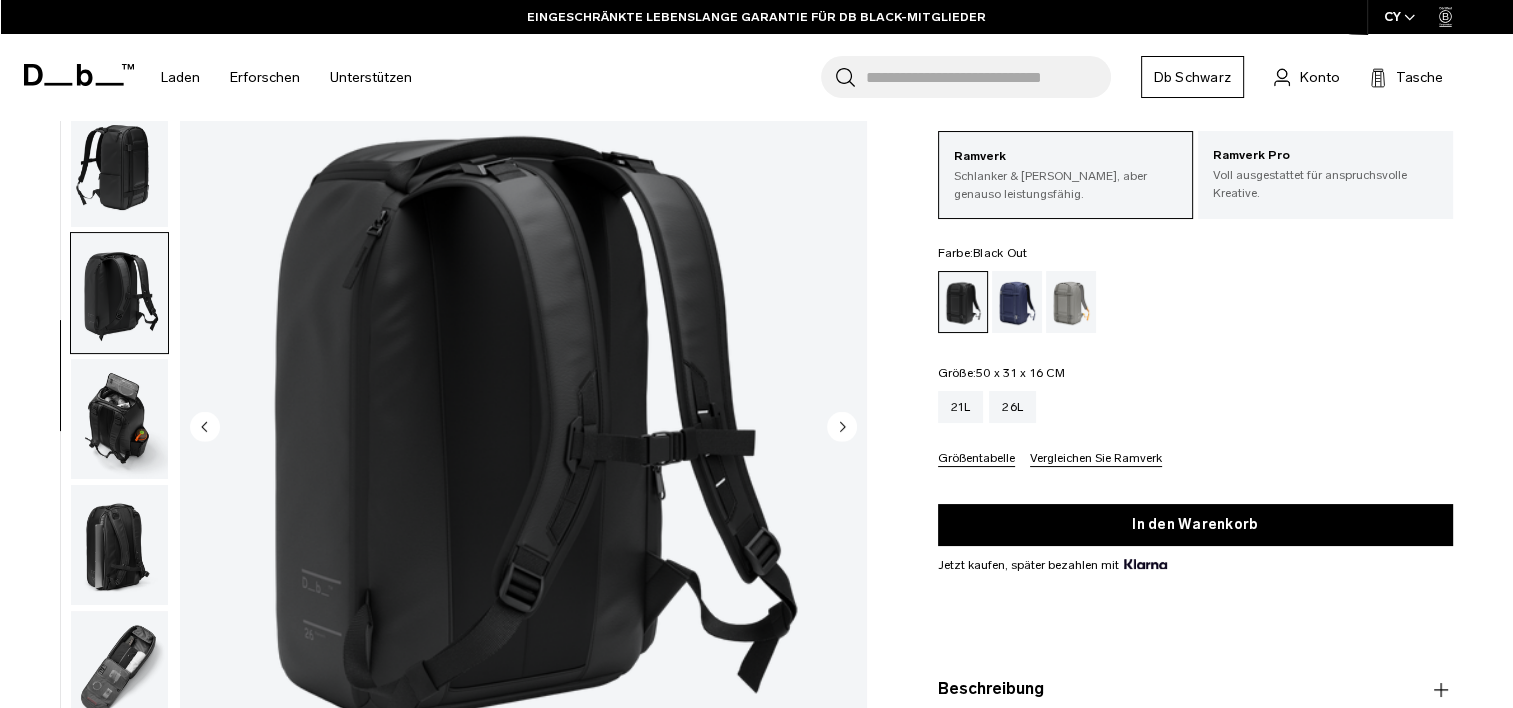 scroll, scrollTop: 100, scrollLeft: 0, axis: vertical 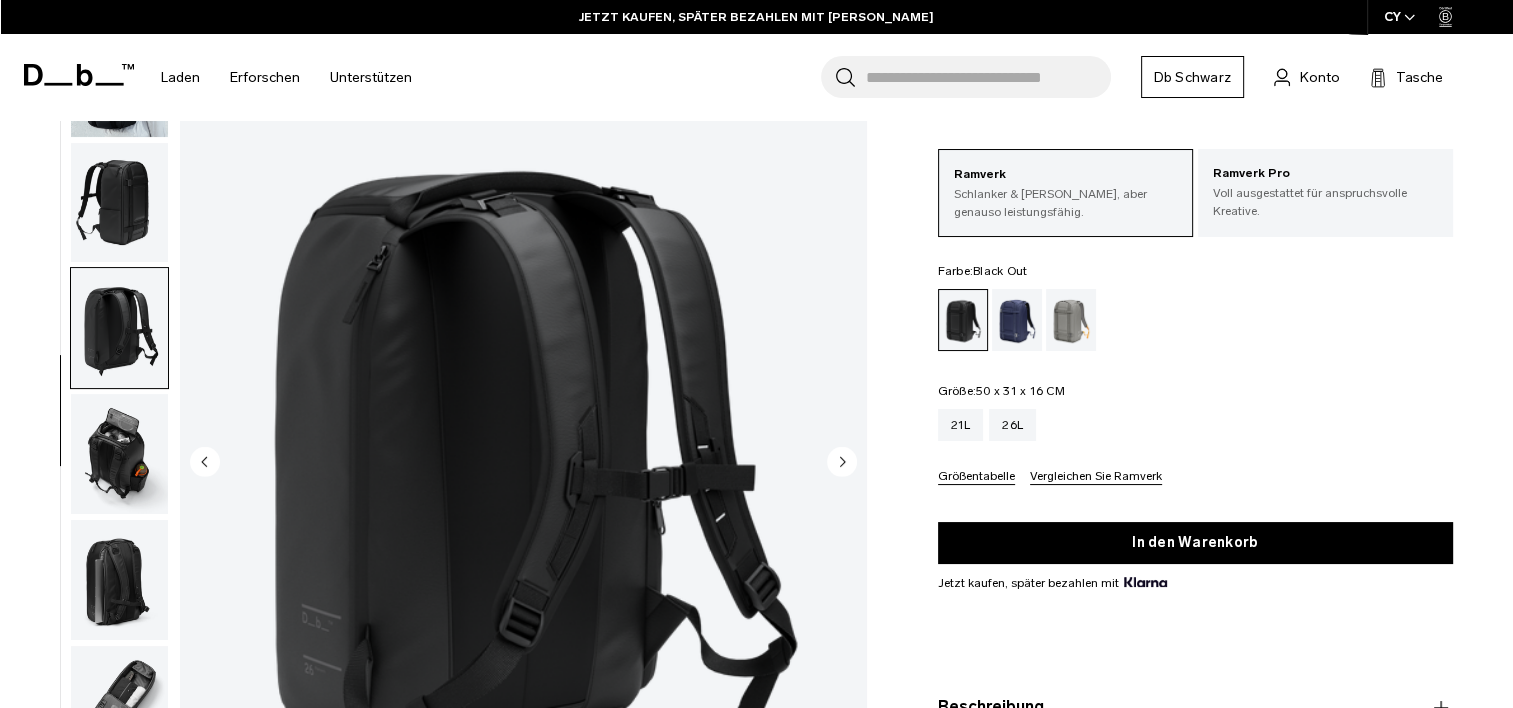 click 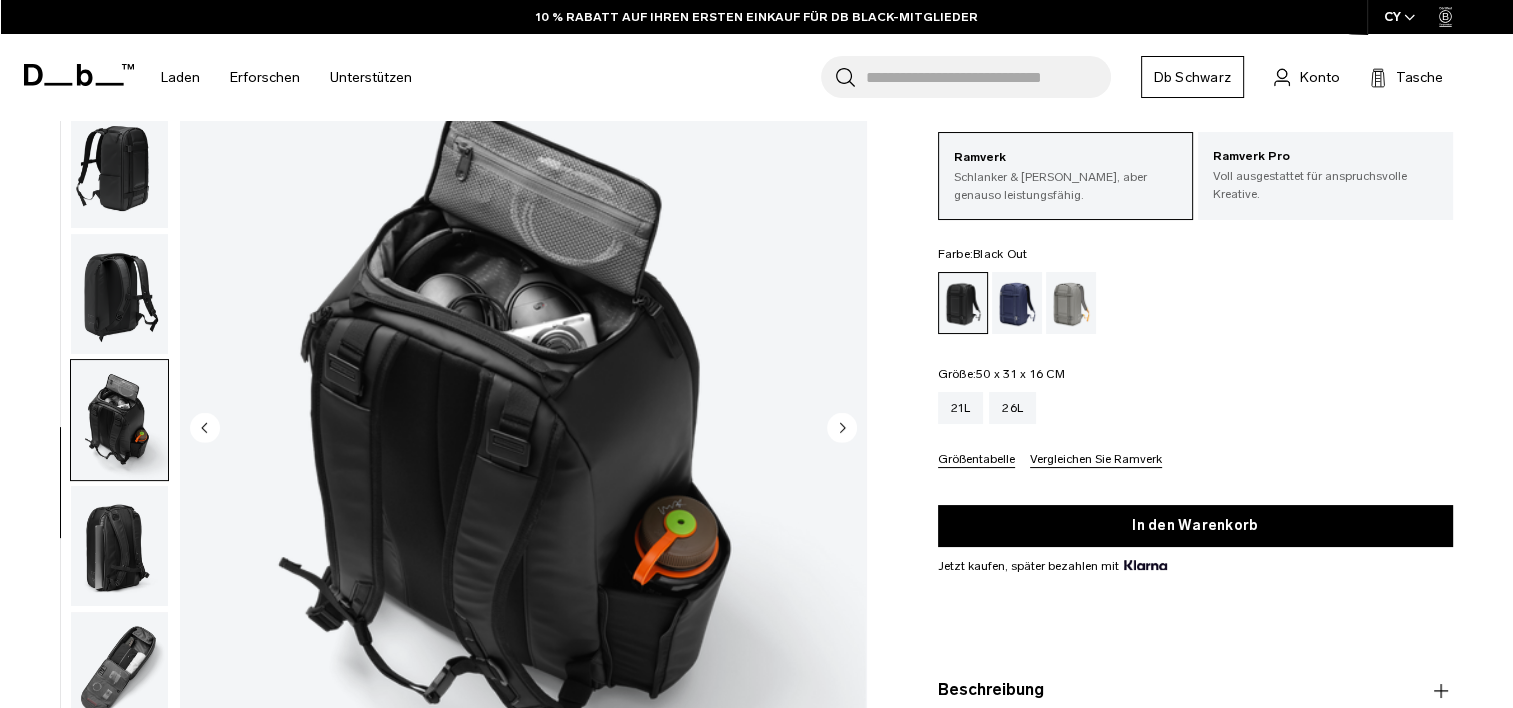 scroll, scrollTop: 100, scrollLeft: 0, axis: vertical 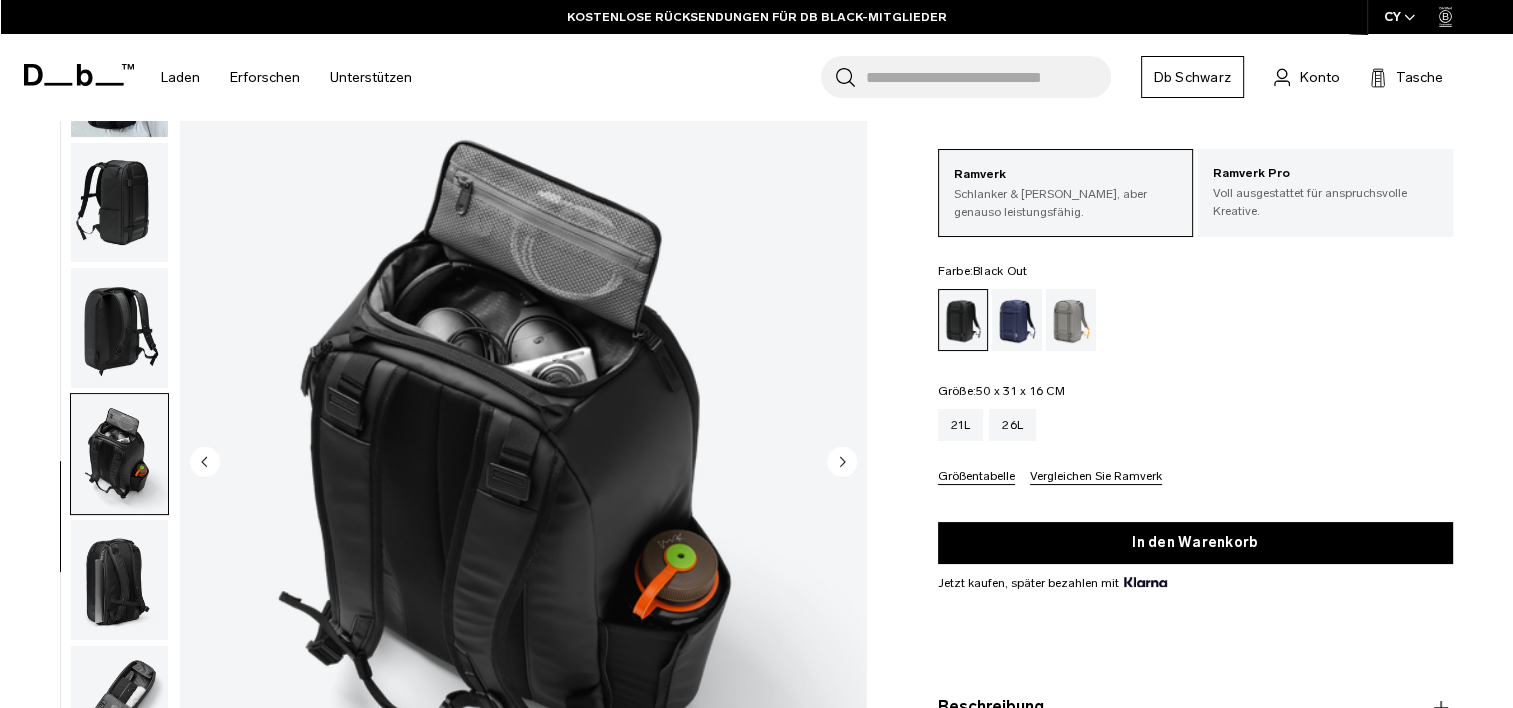 click 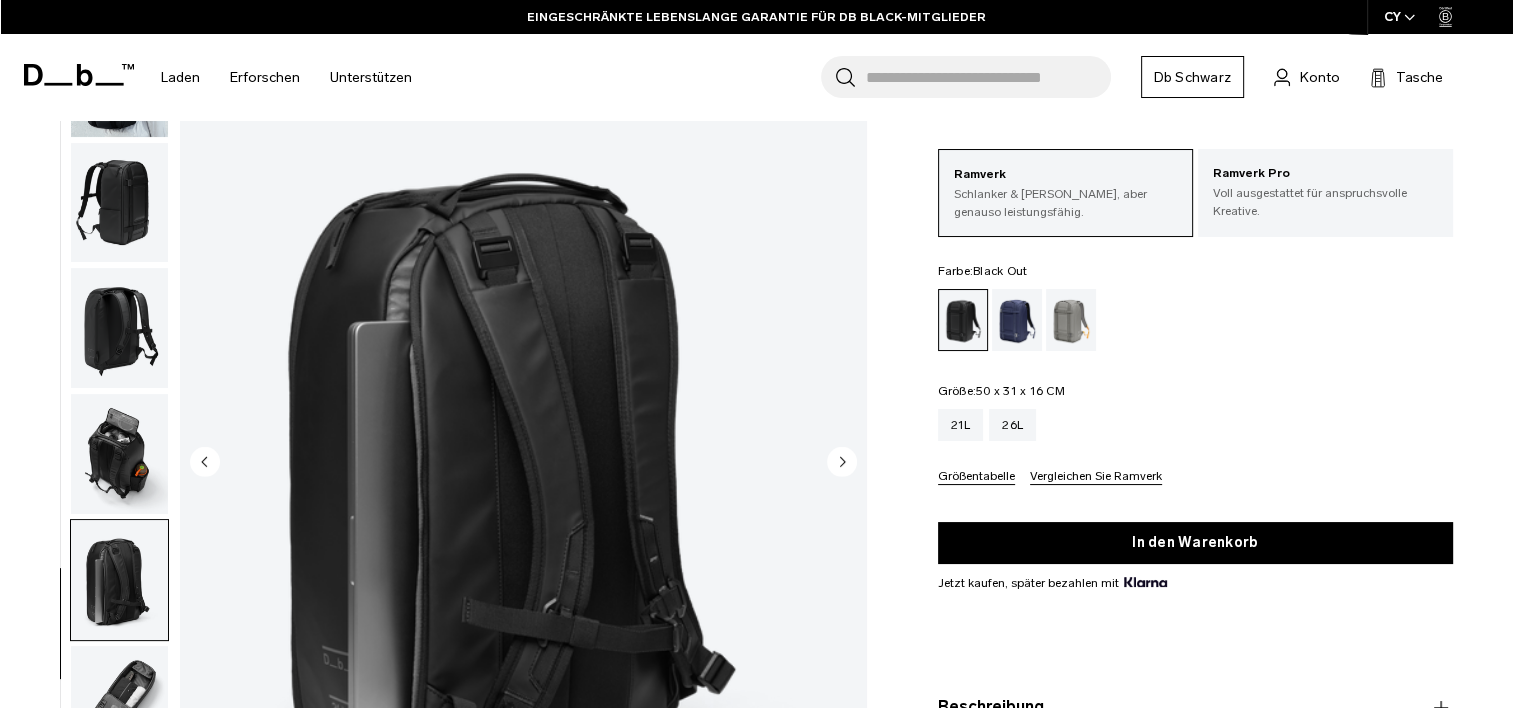 click 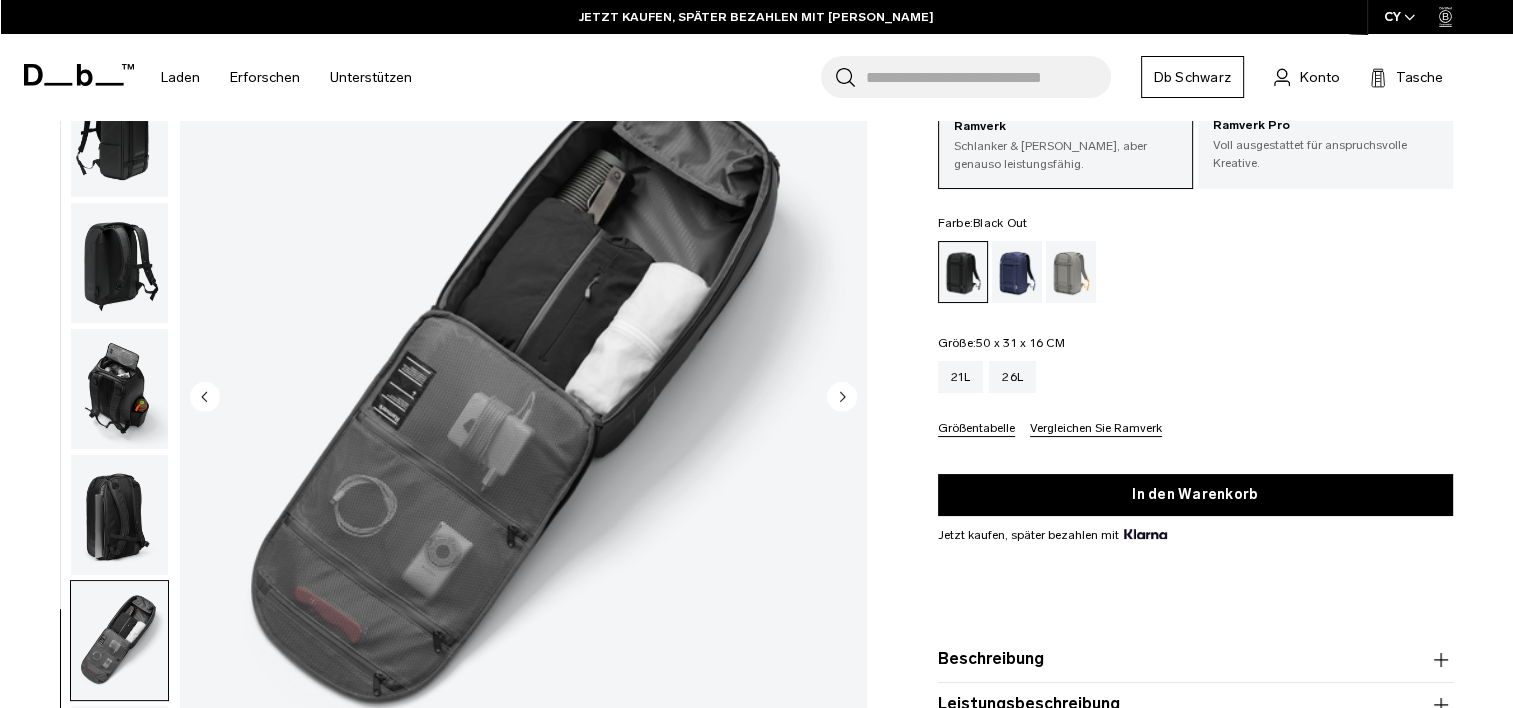scroll, scrollTop: 200, scrollLeft: 0, axis: vertical 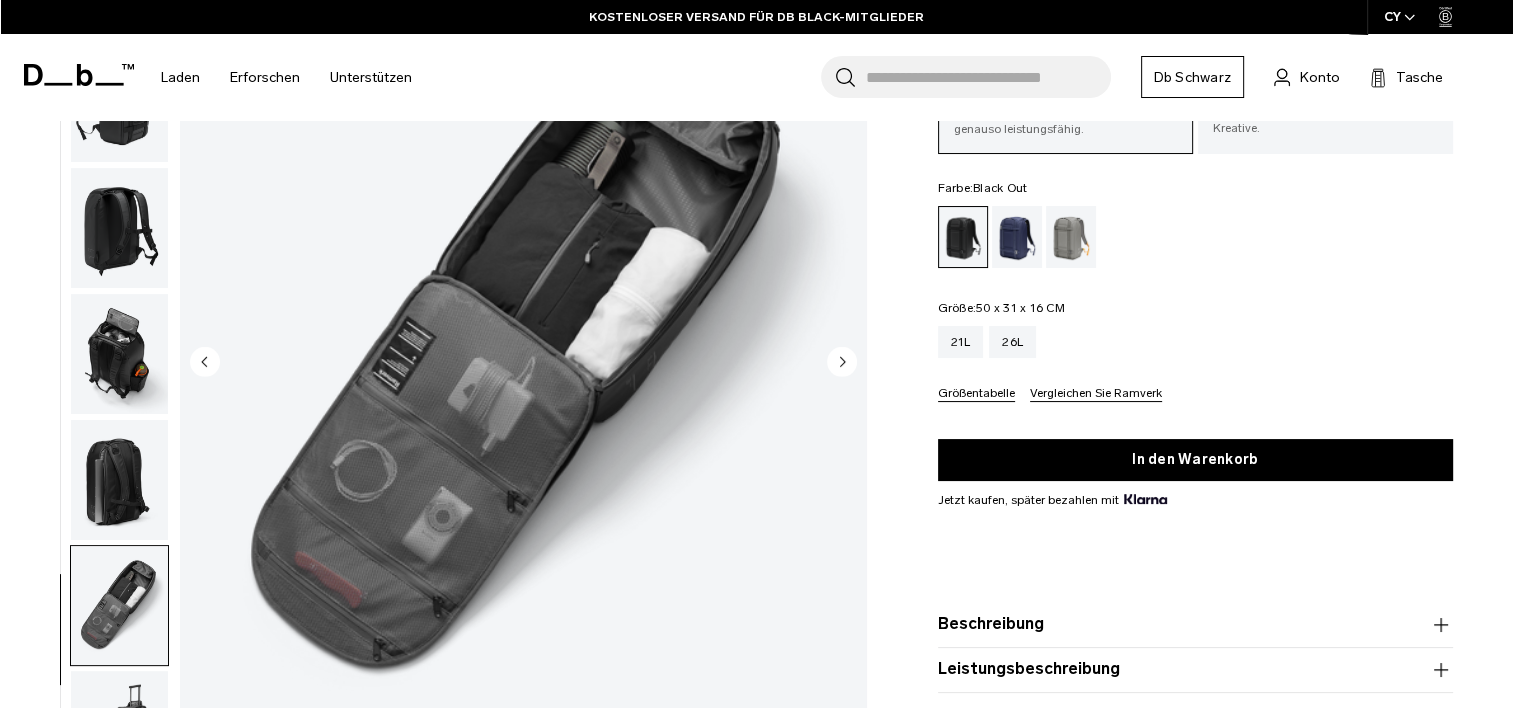 click 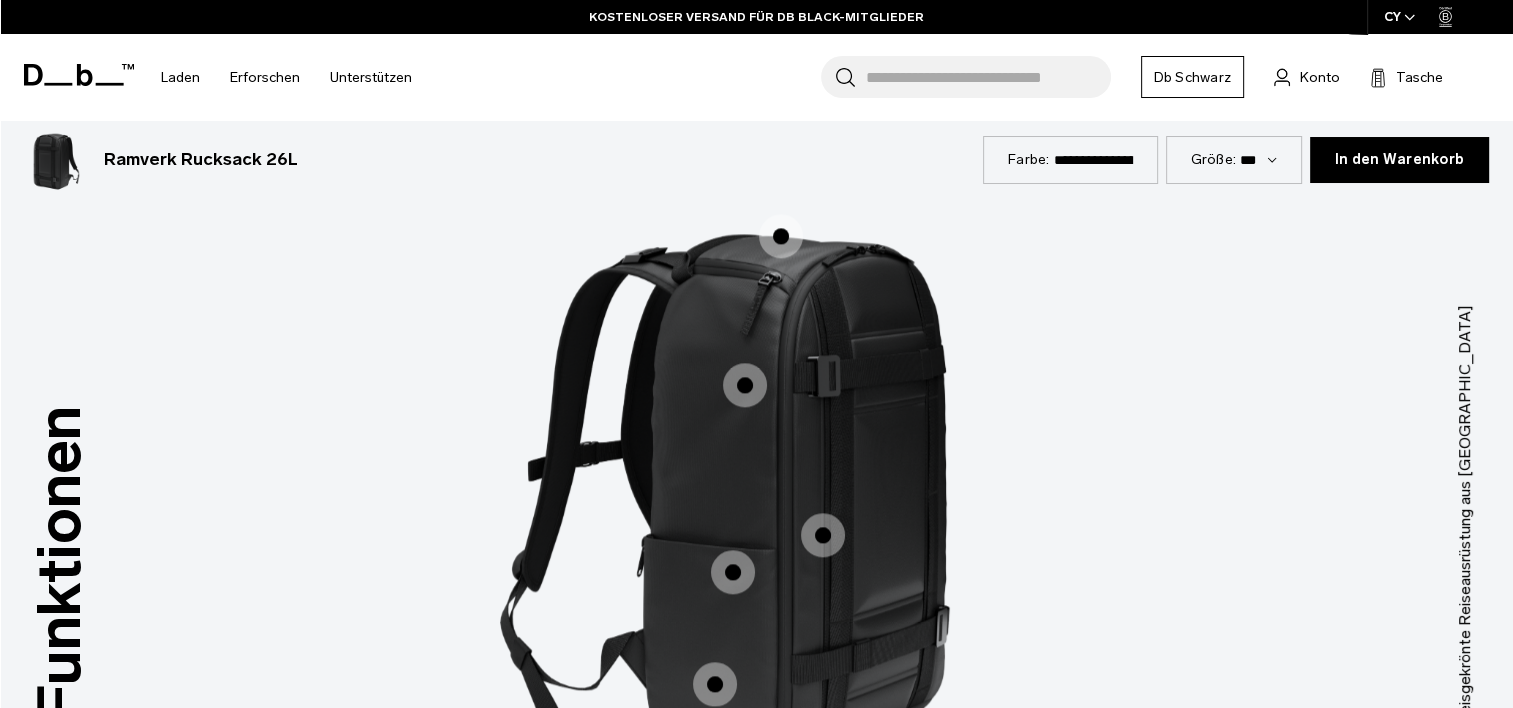 scroll, scrollTop: 2400, scrollLeft: 0, axis: vertical 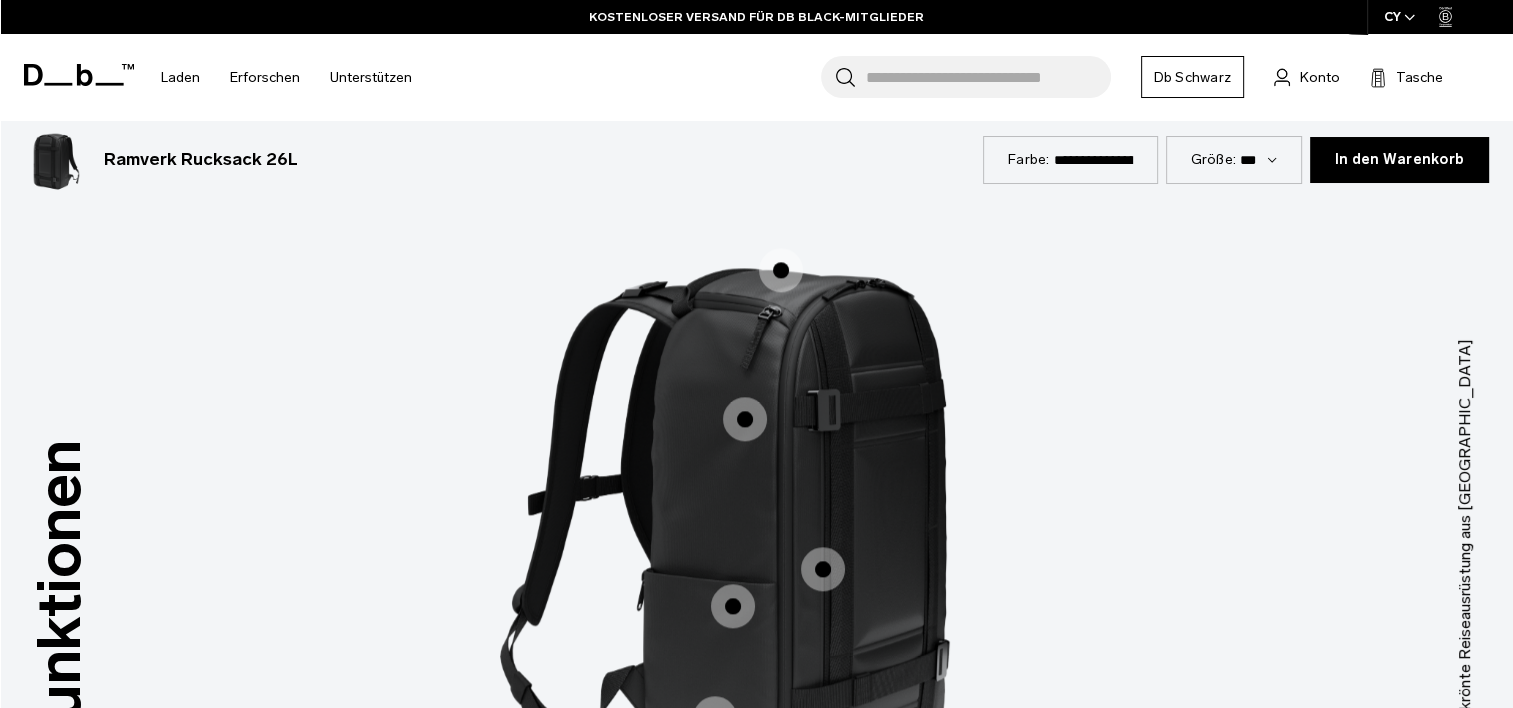click on "*** ***" at bounding box center [1258, 159] 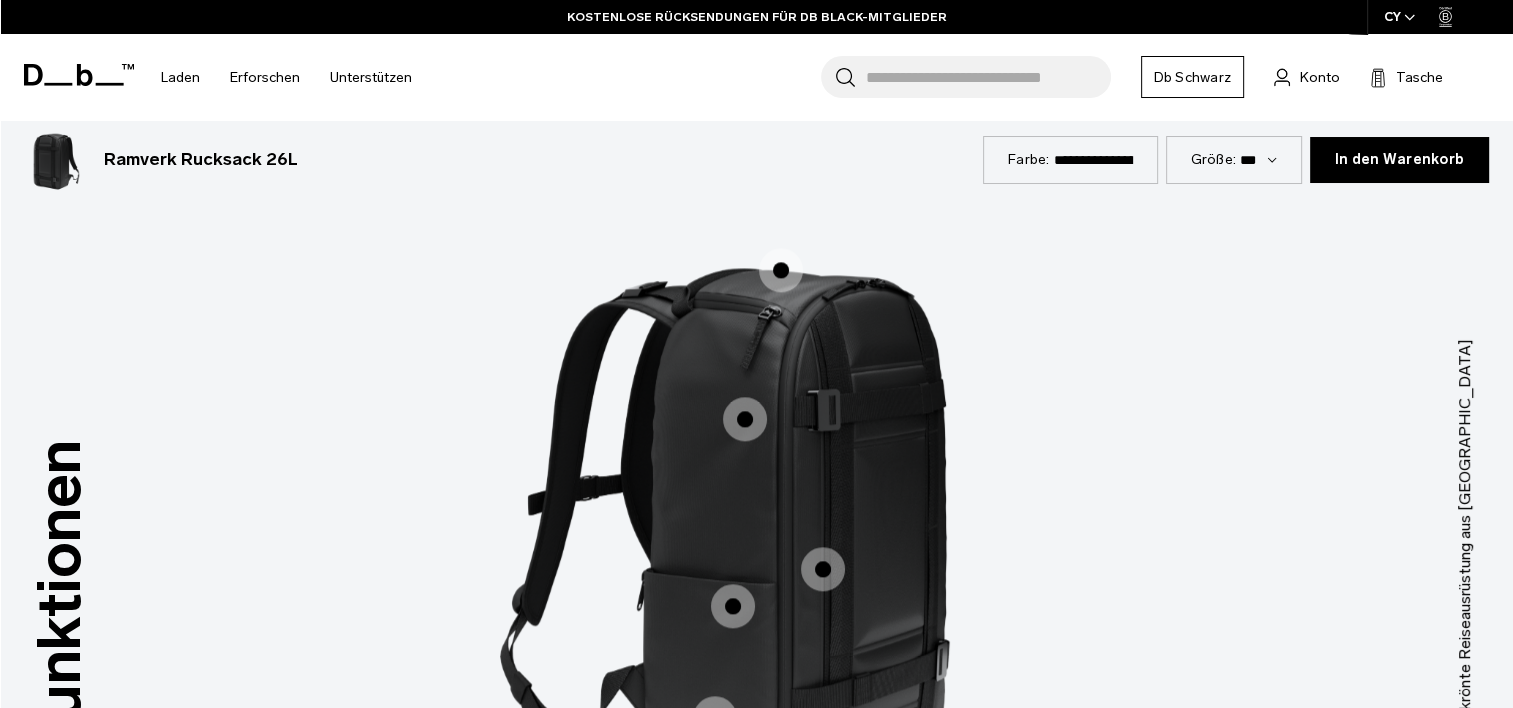 select on "**********" 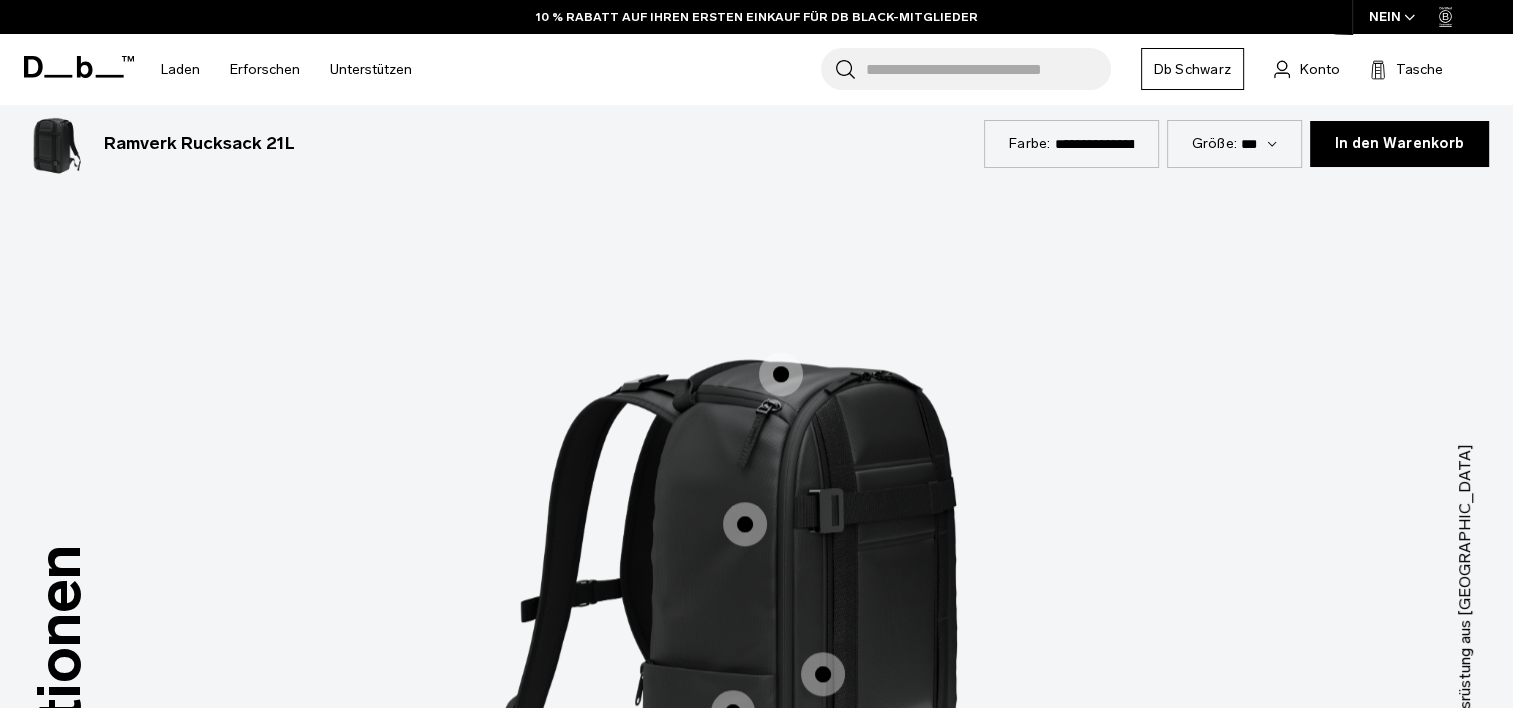 scroll, scrollTop: 200, scrollLeft: 0, axis: vertical 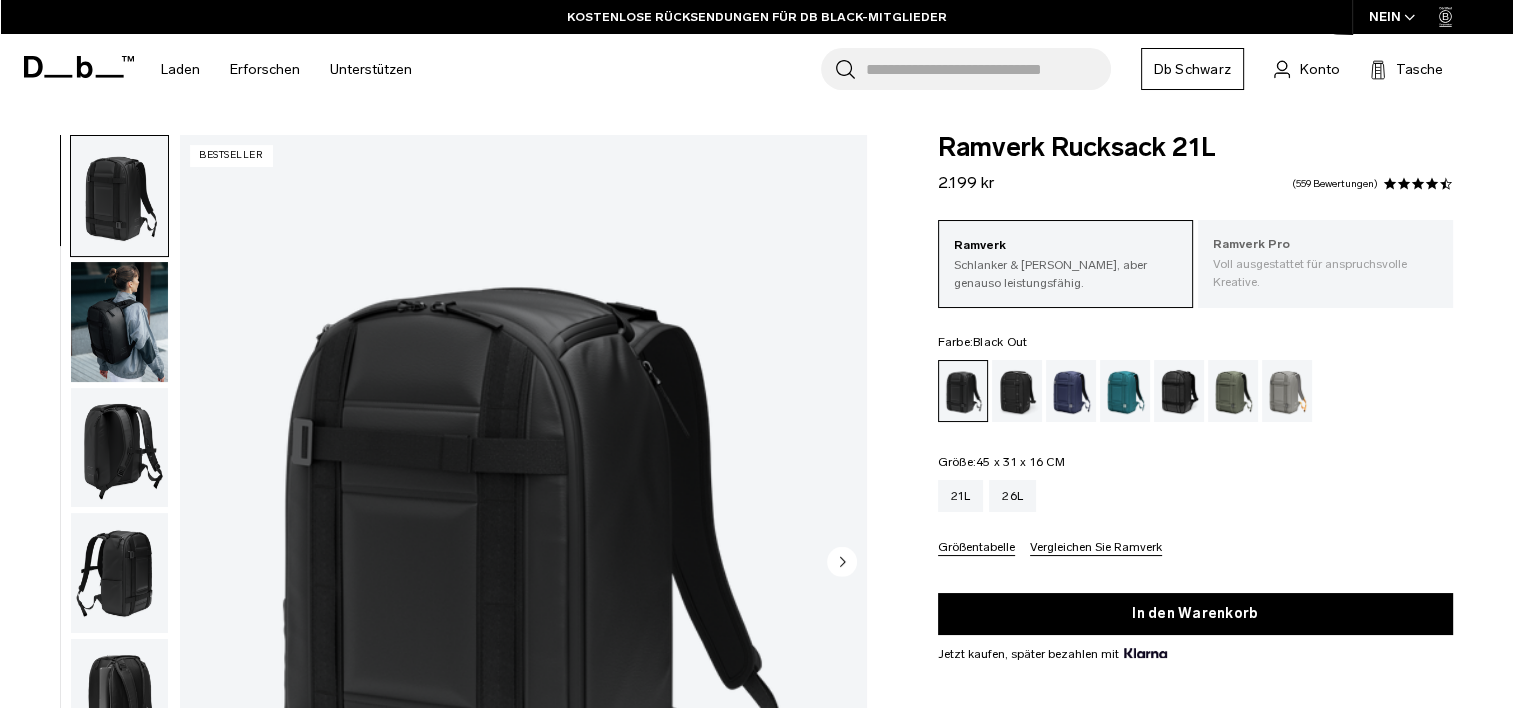 click on "Voll ausgestattet für anspruchsvolle Kreative." at bounding box center (1325, 273) 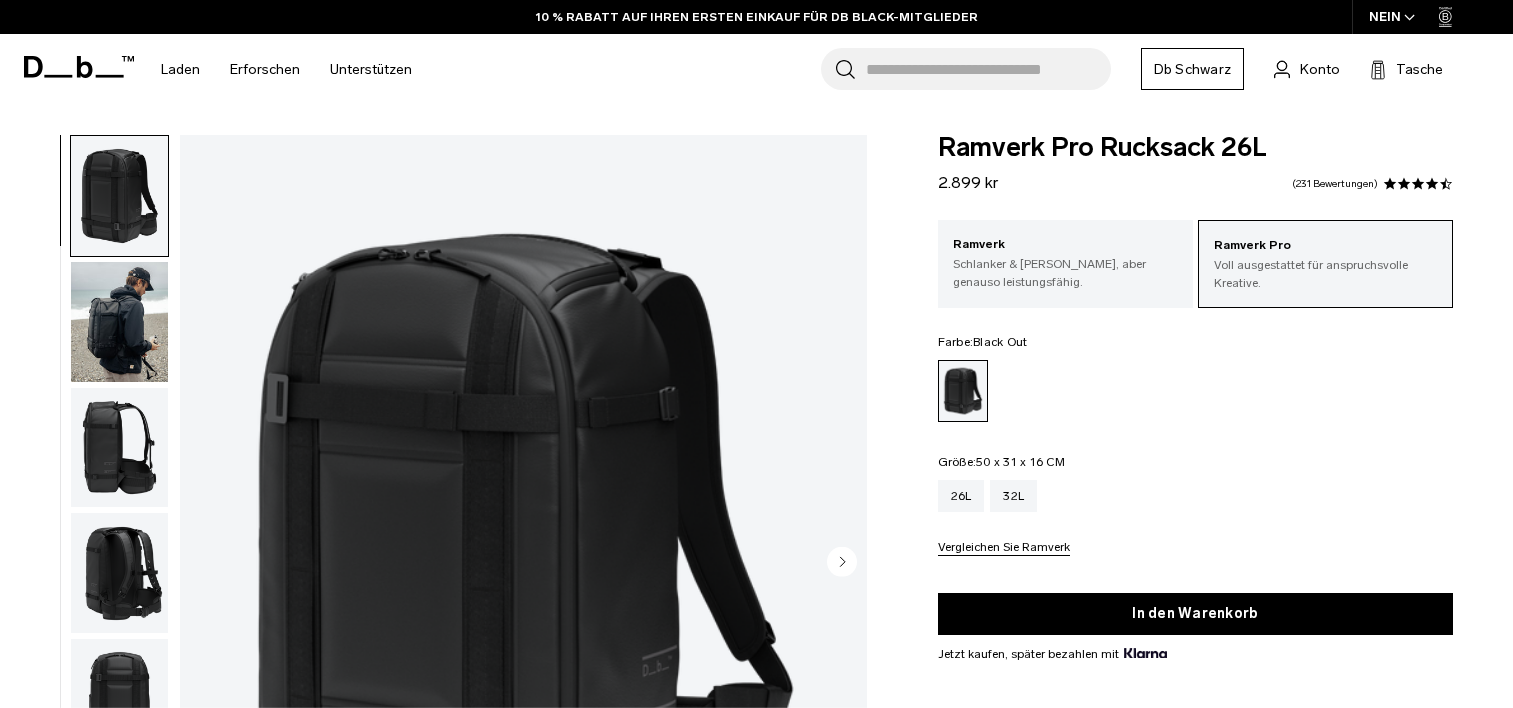 scroll, scrollTop: 0, scrollLeft: 0, axis: both 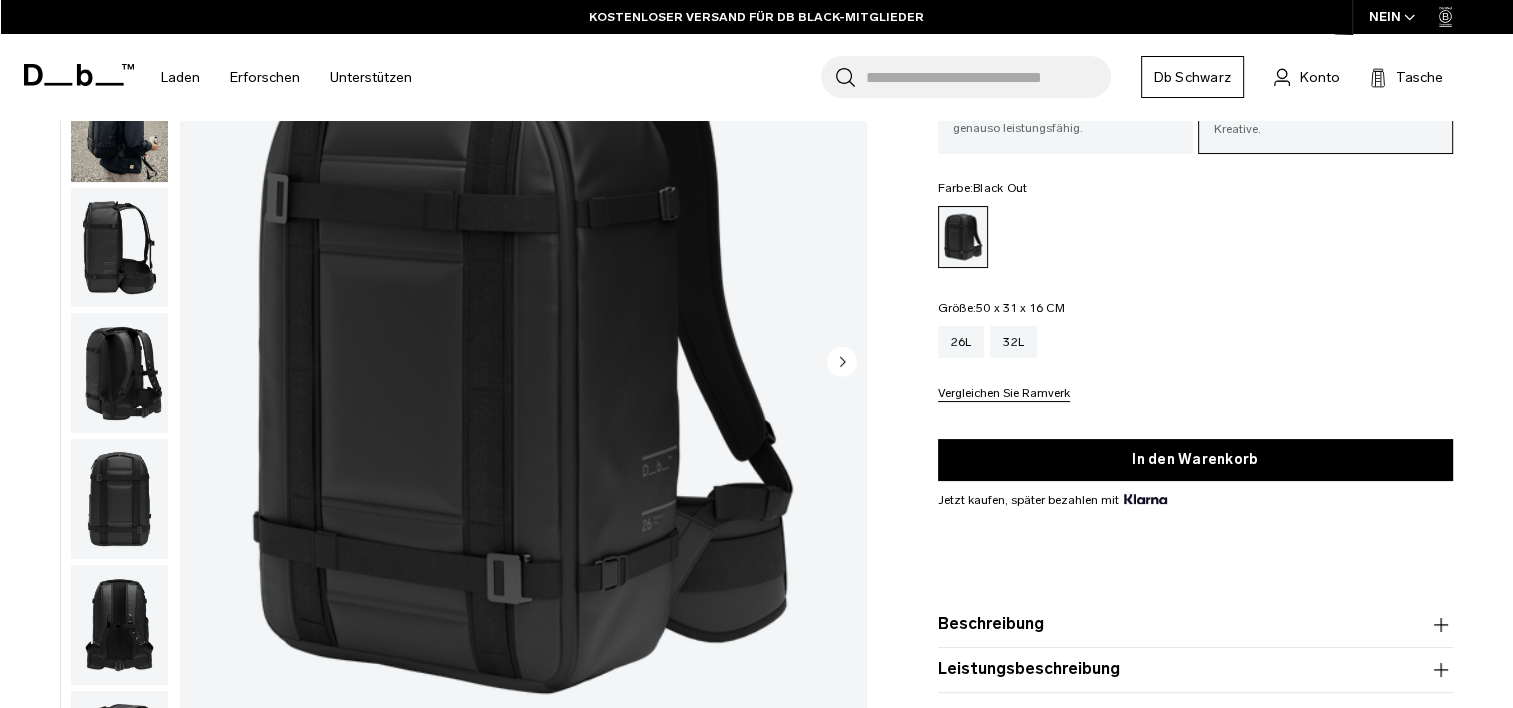 click at bounding box center [119, 248] 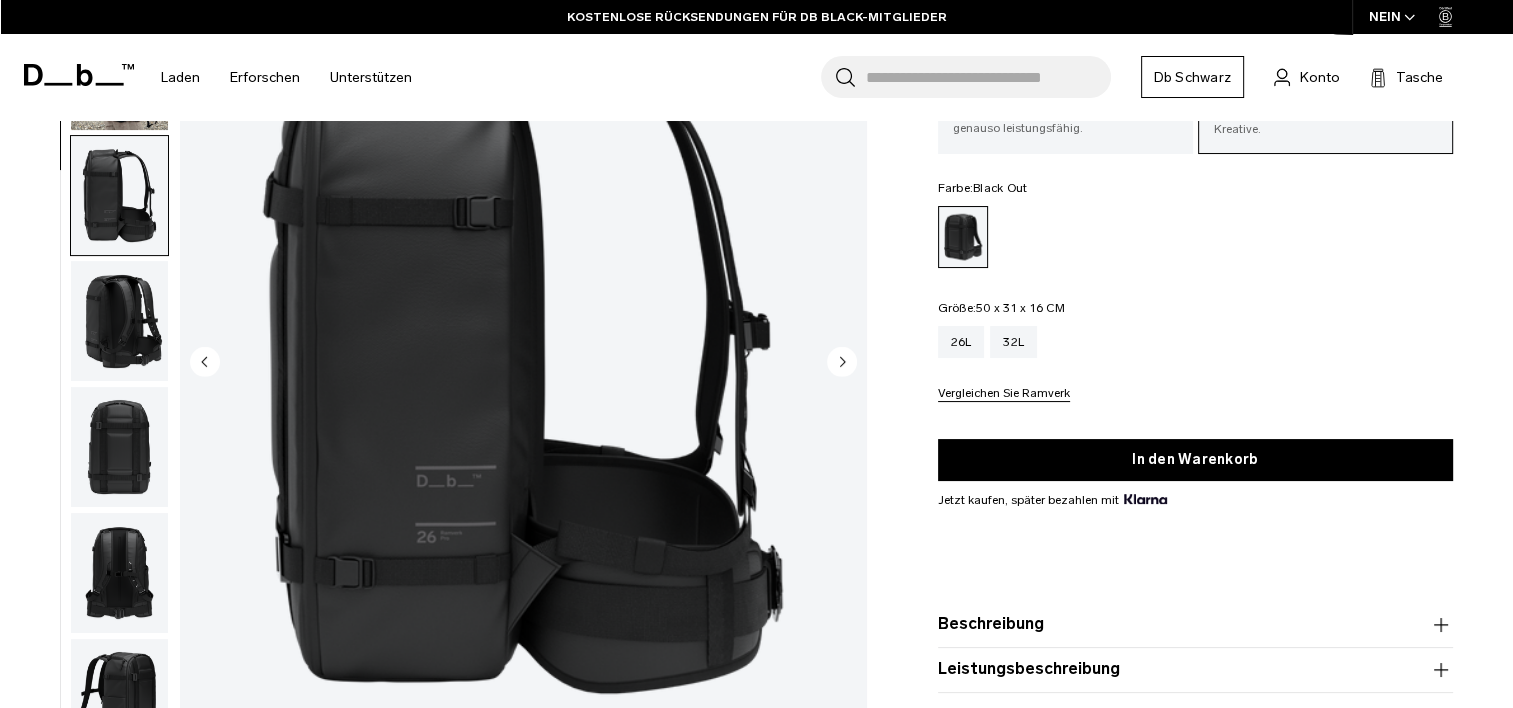 scroll, scrollTop: 0, scrollLeft: 0, axis: both 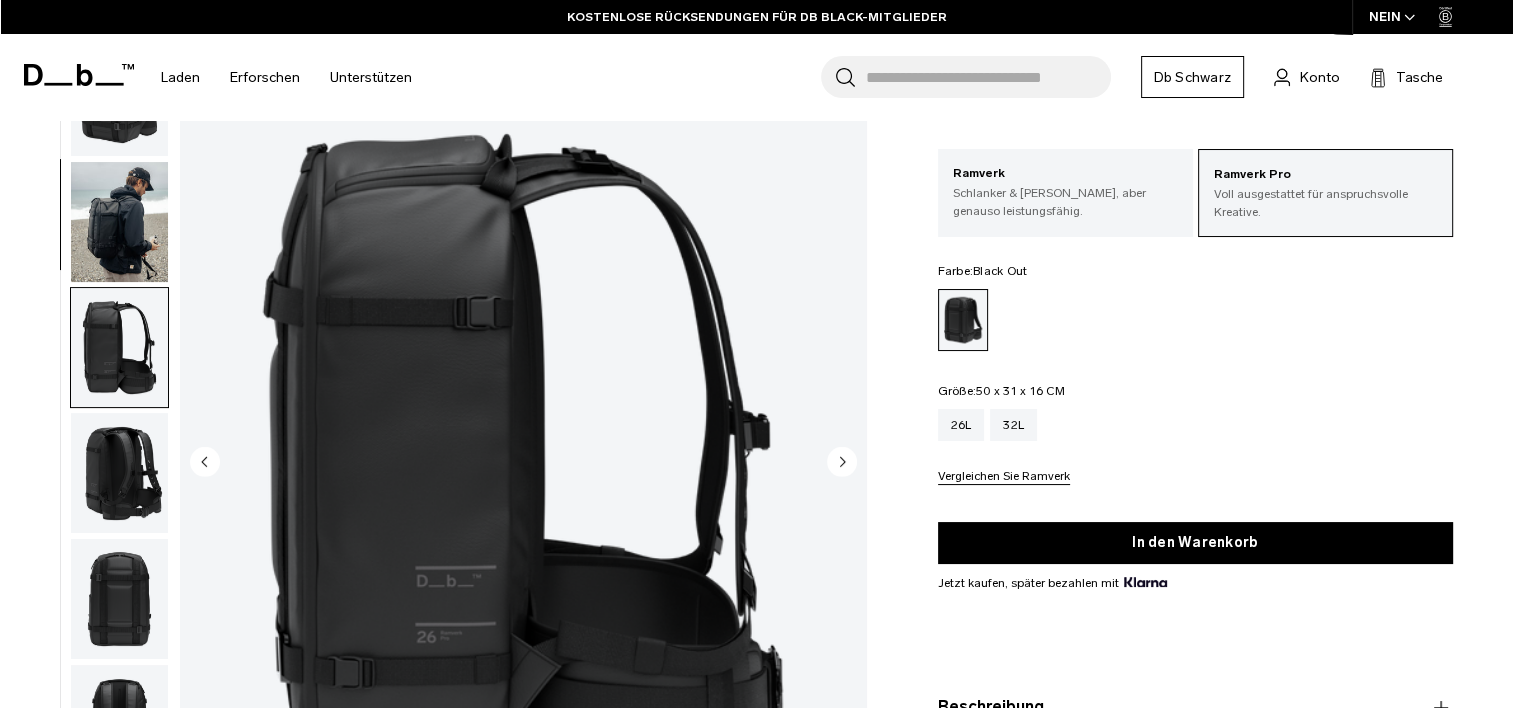 click at bounding box center (119, 222) 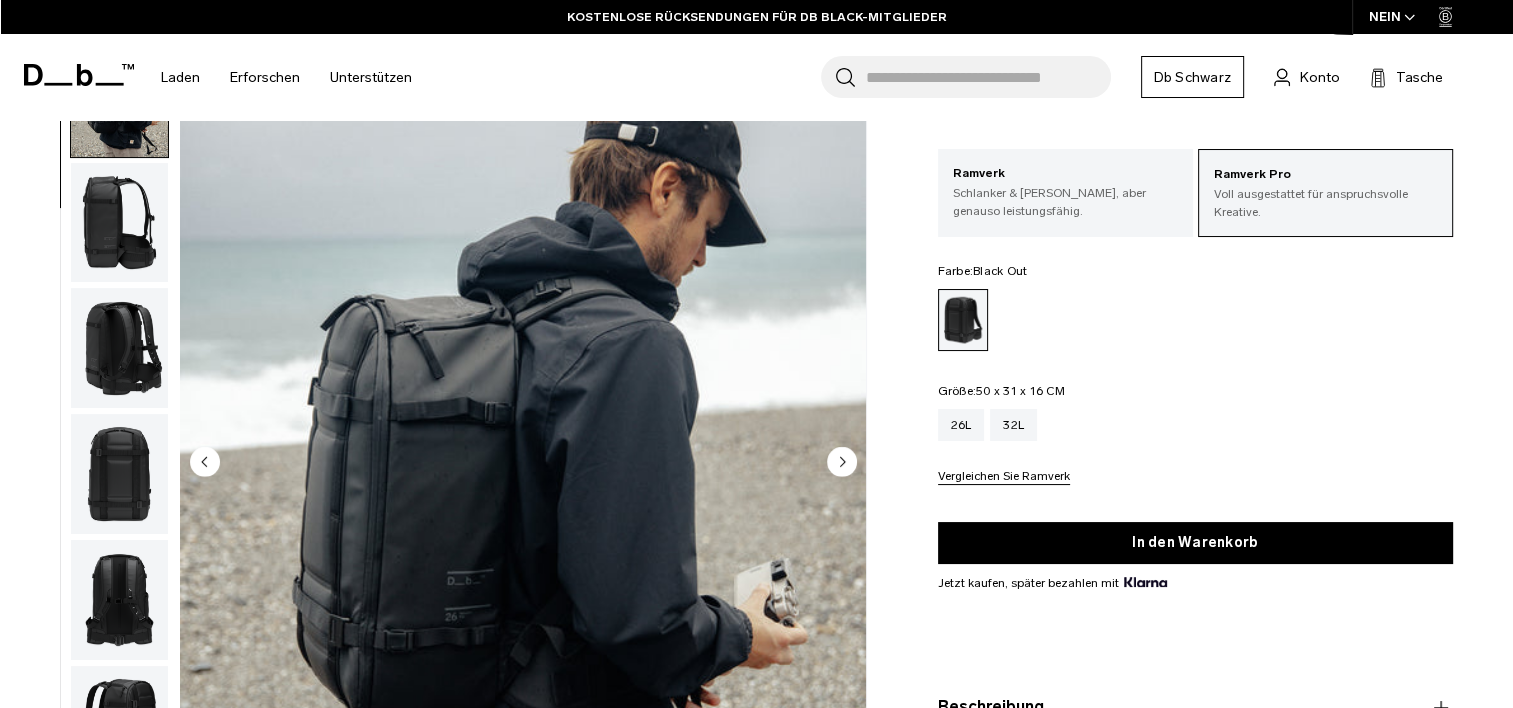 scroll, scrollTop: 126, scrollLeft: 0, axis: vertical 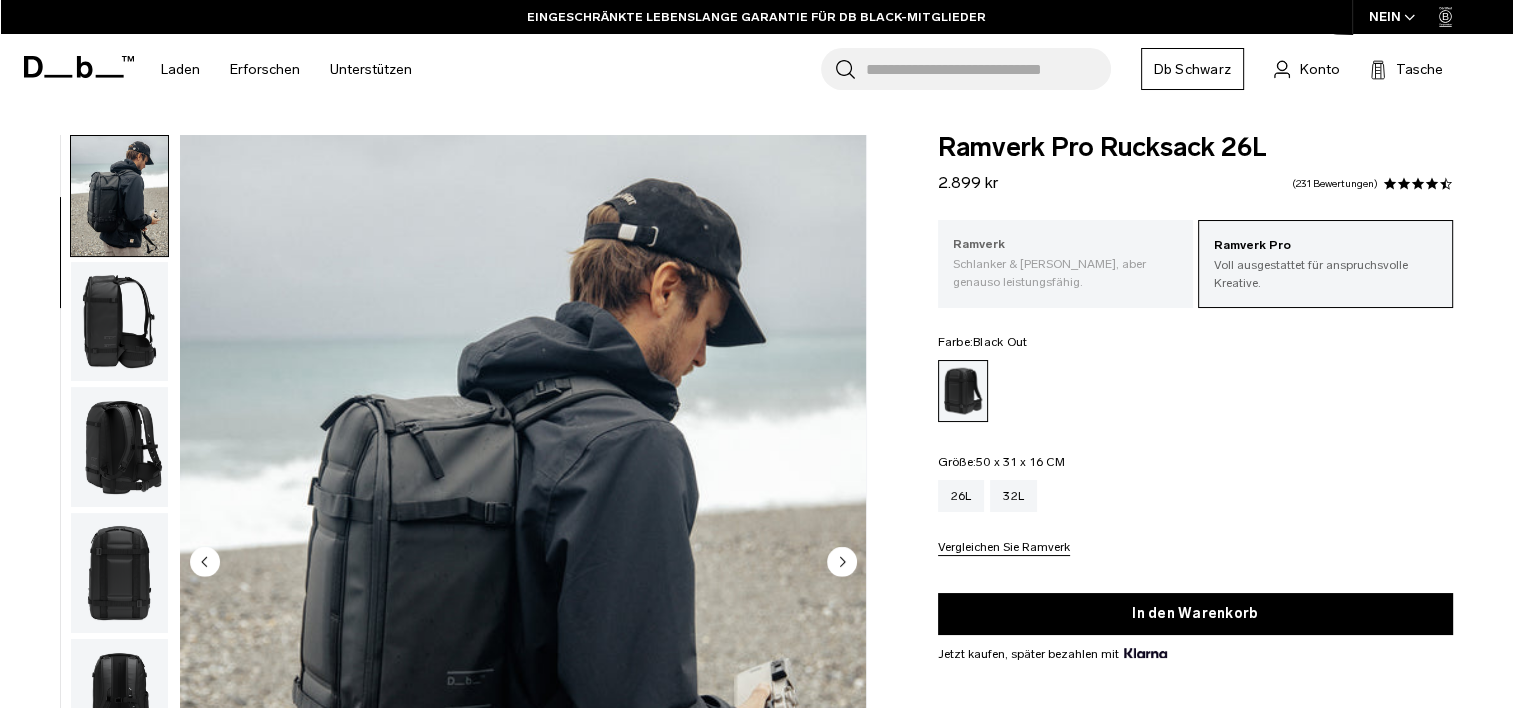 click on "Schlanker & [PERSON_NAME], aber genauso leistungsfähig." at bounding box center (1065, 273) 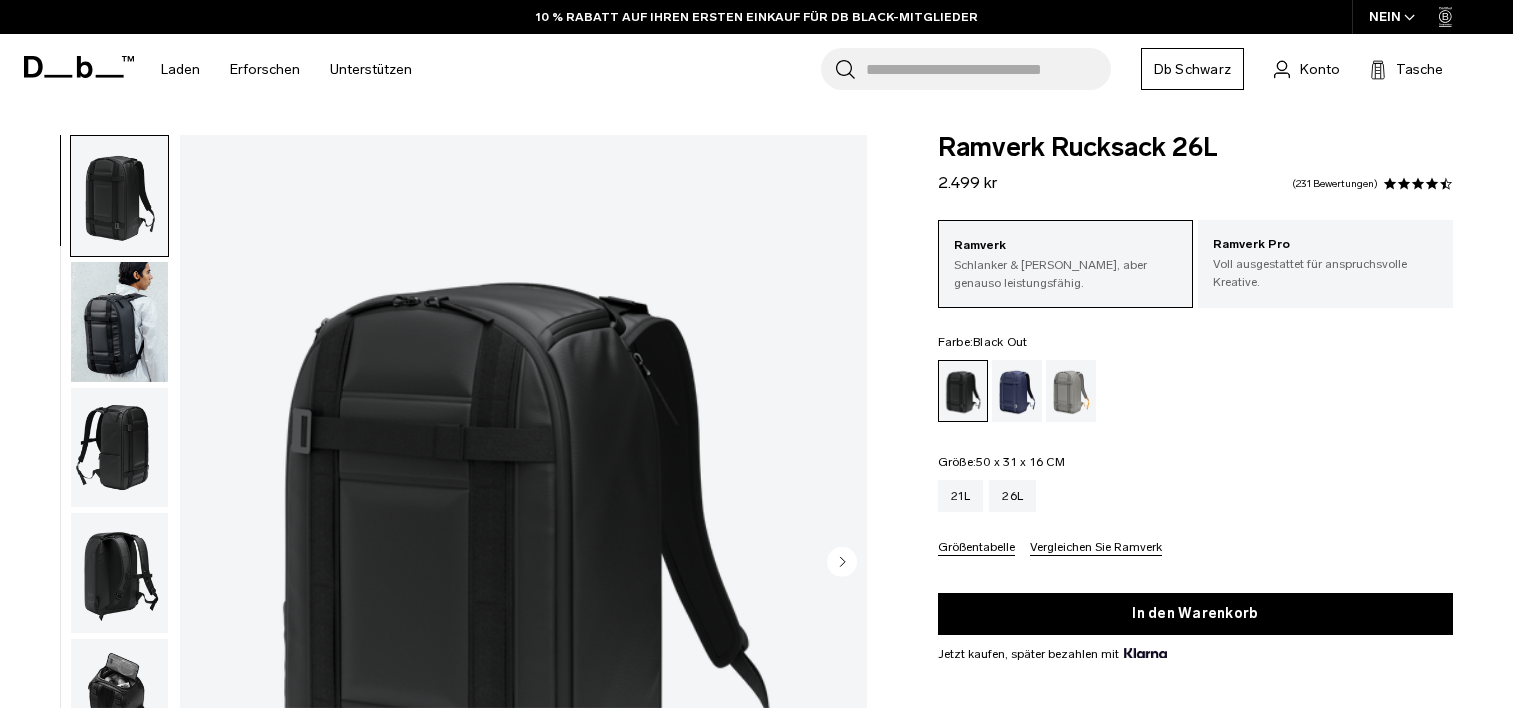 scroll, scrollTop: 0, scrollLeft: 0, axis: both 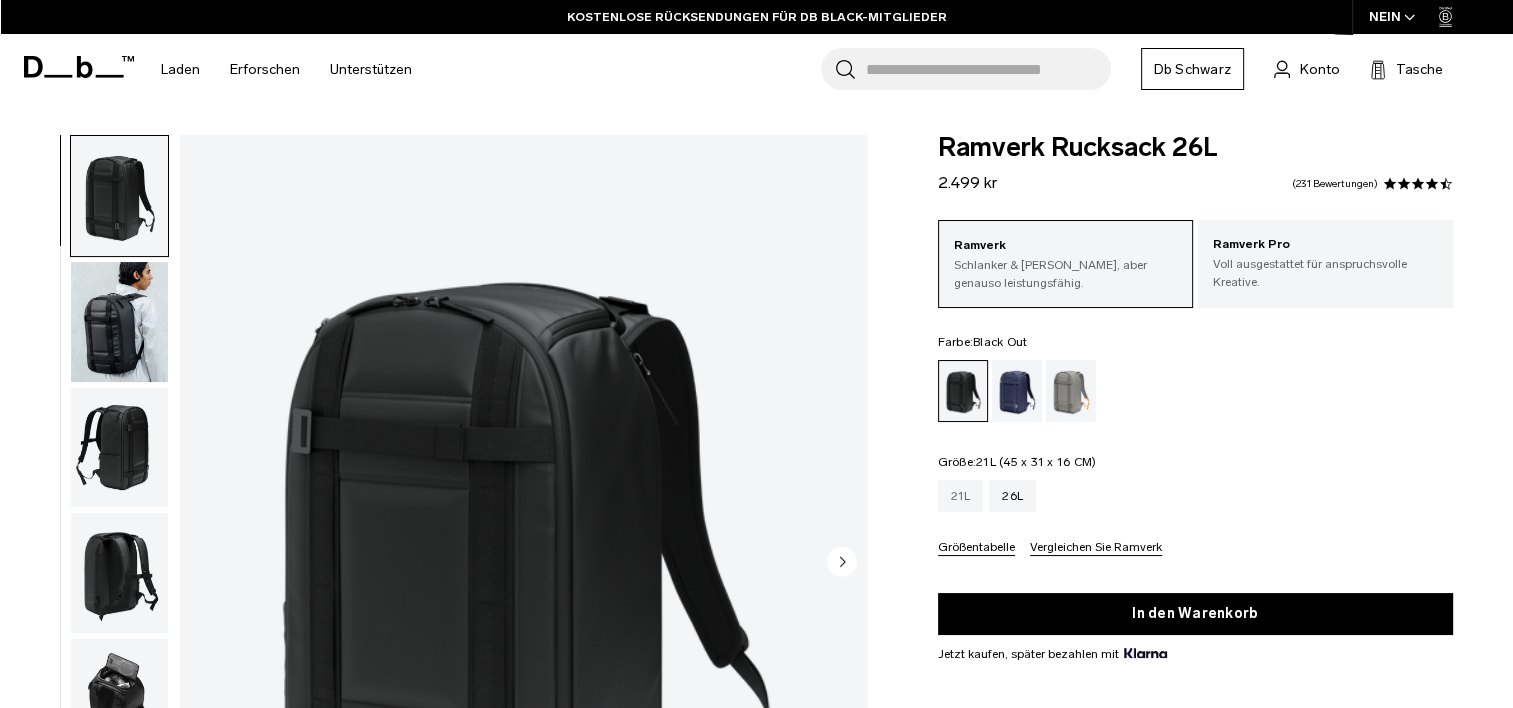 click on "21L" at bounding box center (961, 496) 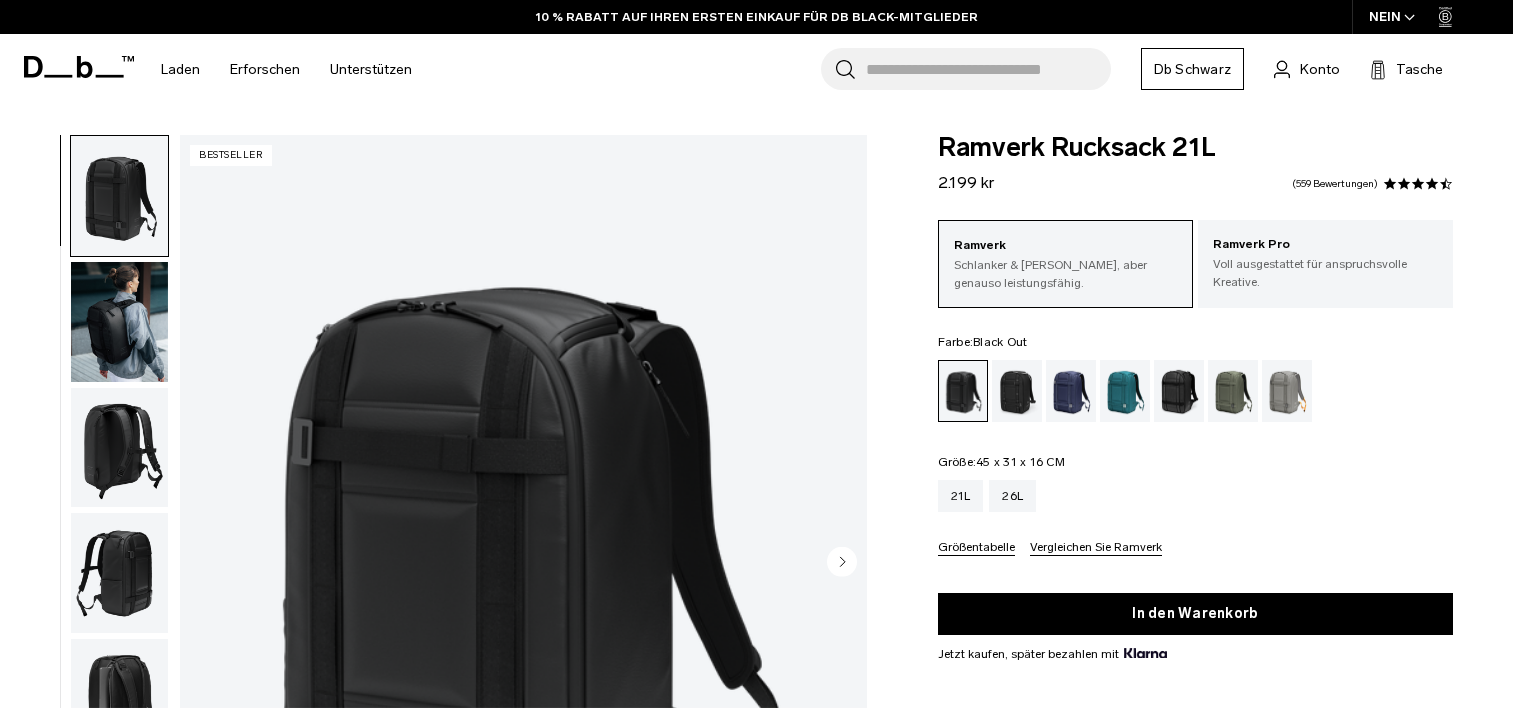 scroll, scrollTop: 0, scrollLeft: 0, axis: both 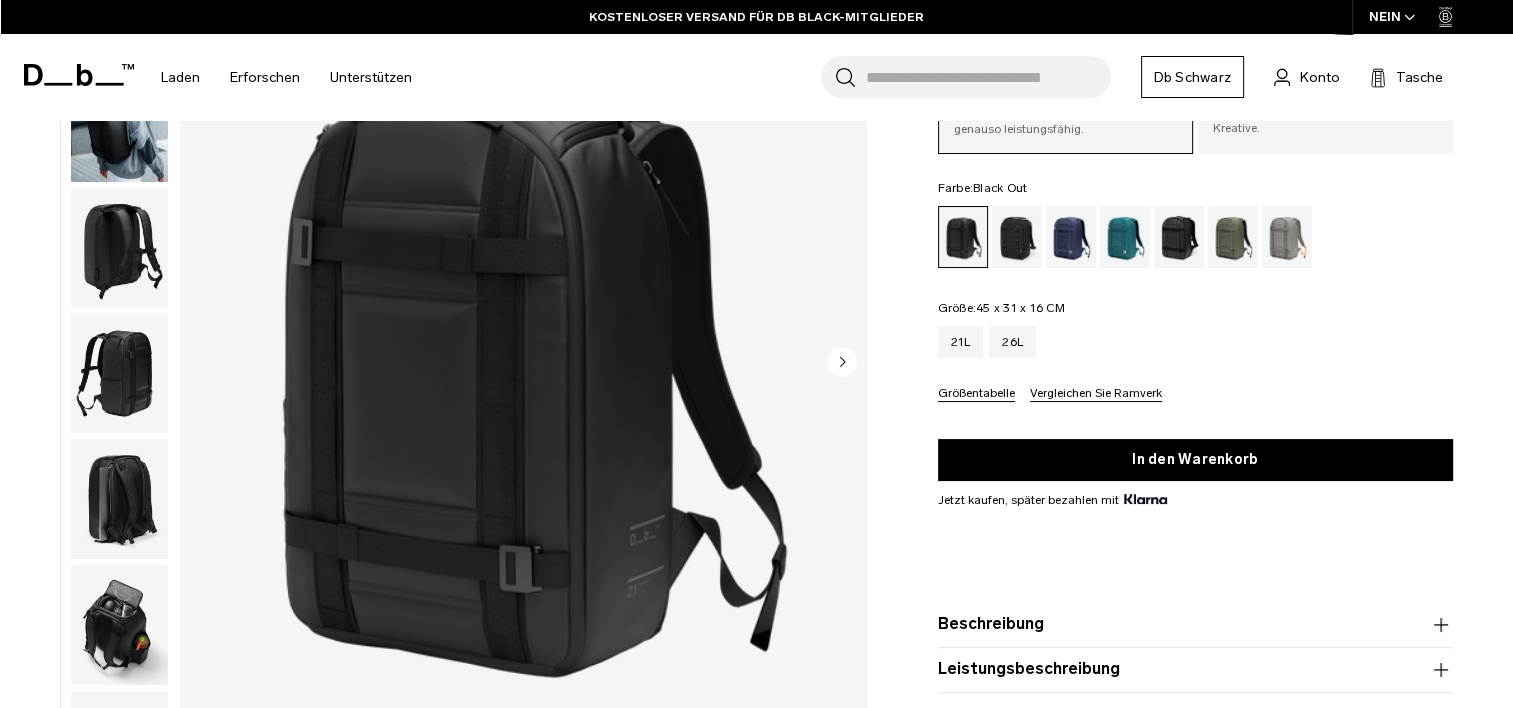 click at bounding box center [119, 625] 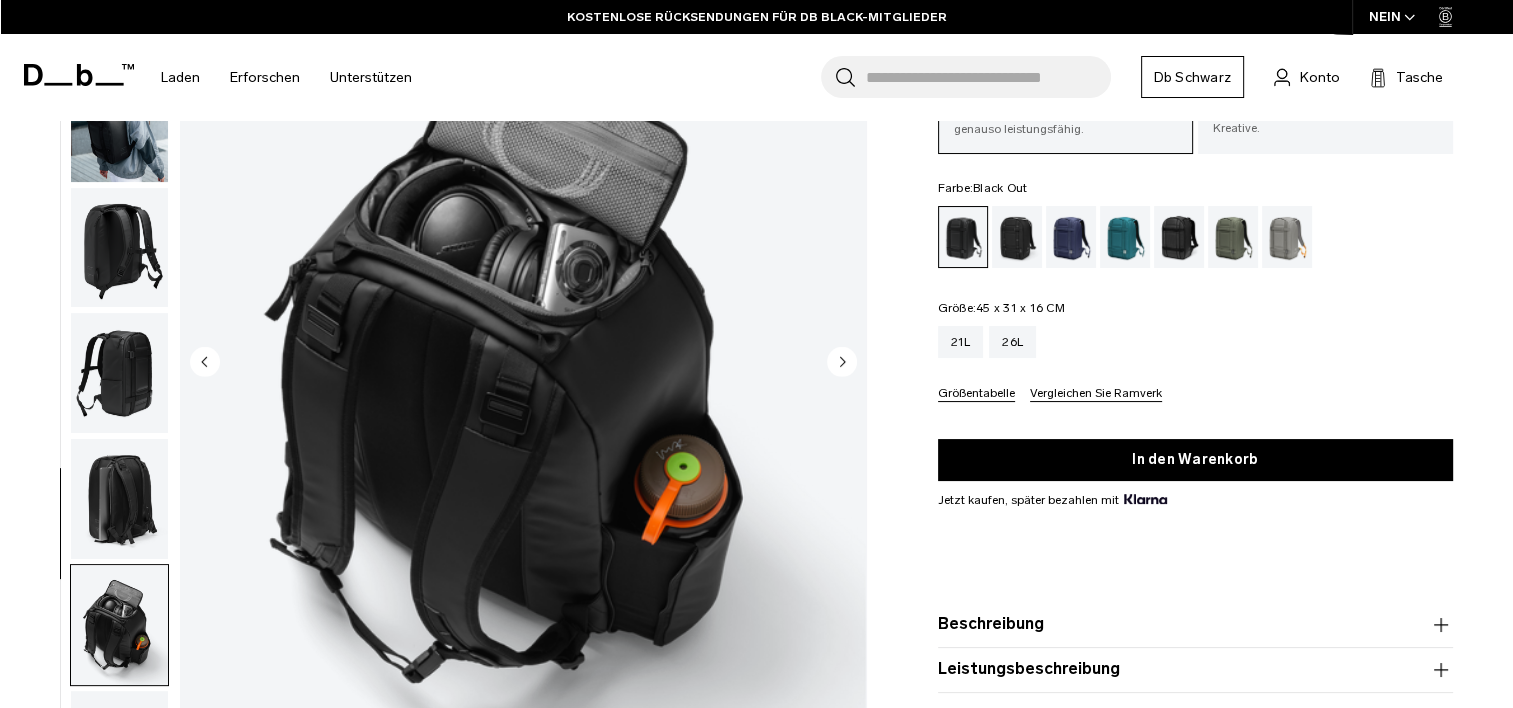 scroll, scrollTop: 146, scrollLeft: 0, axis: vertical 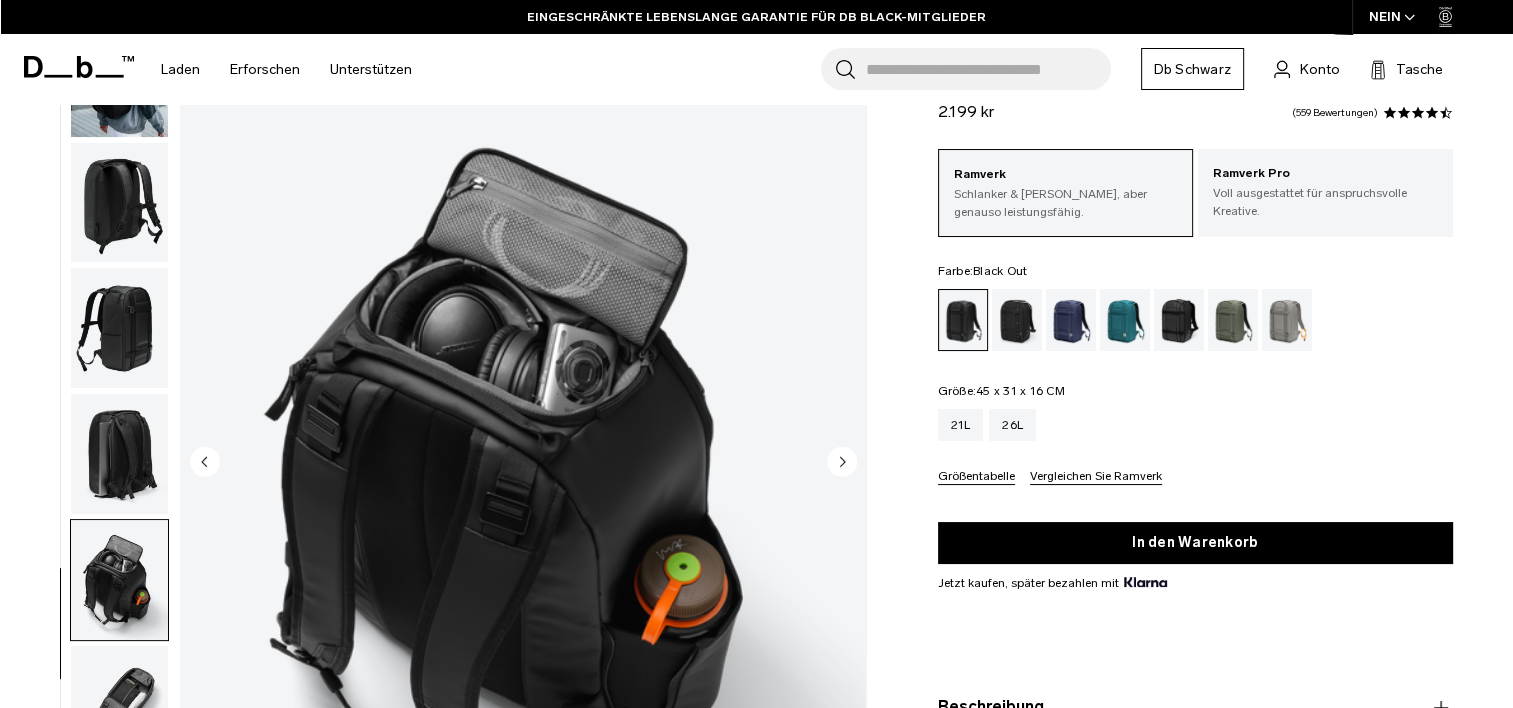 click at bounding box center [119, 454] 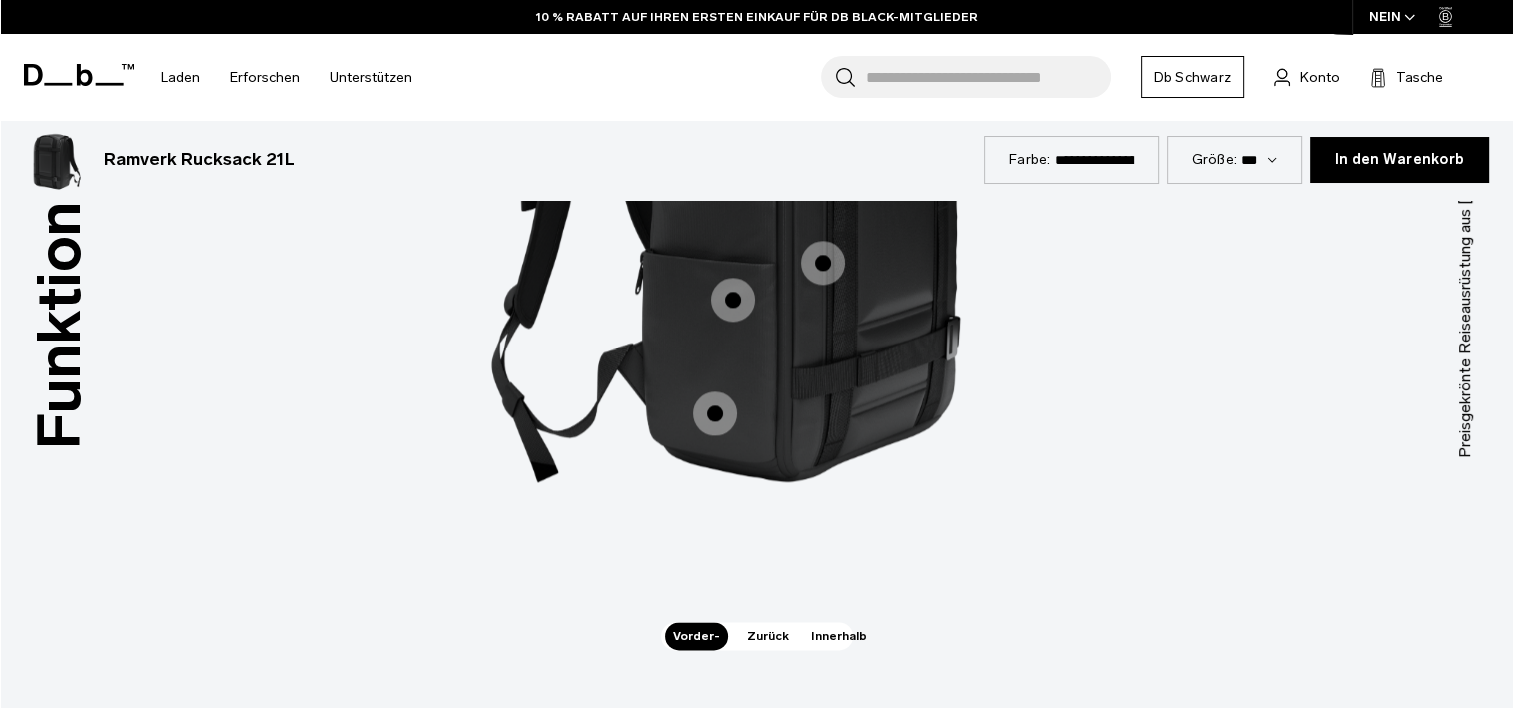scroll, scrollTop: 2712, scrollLeft: 0, axis: vertical 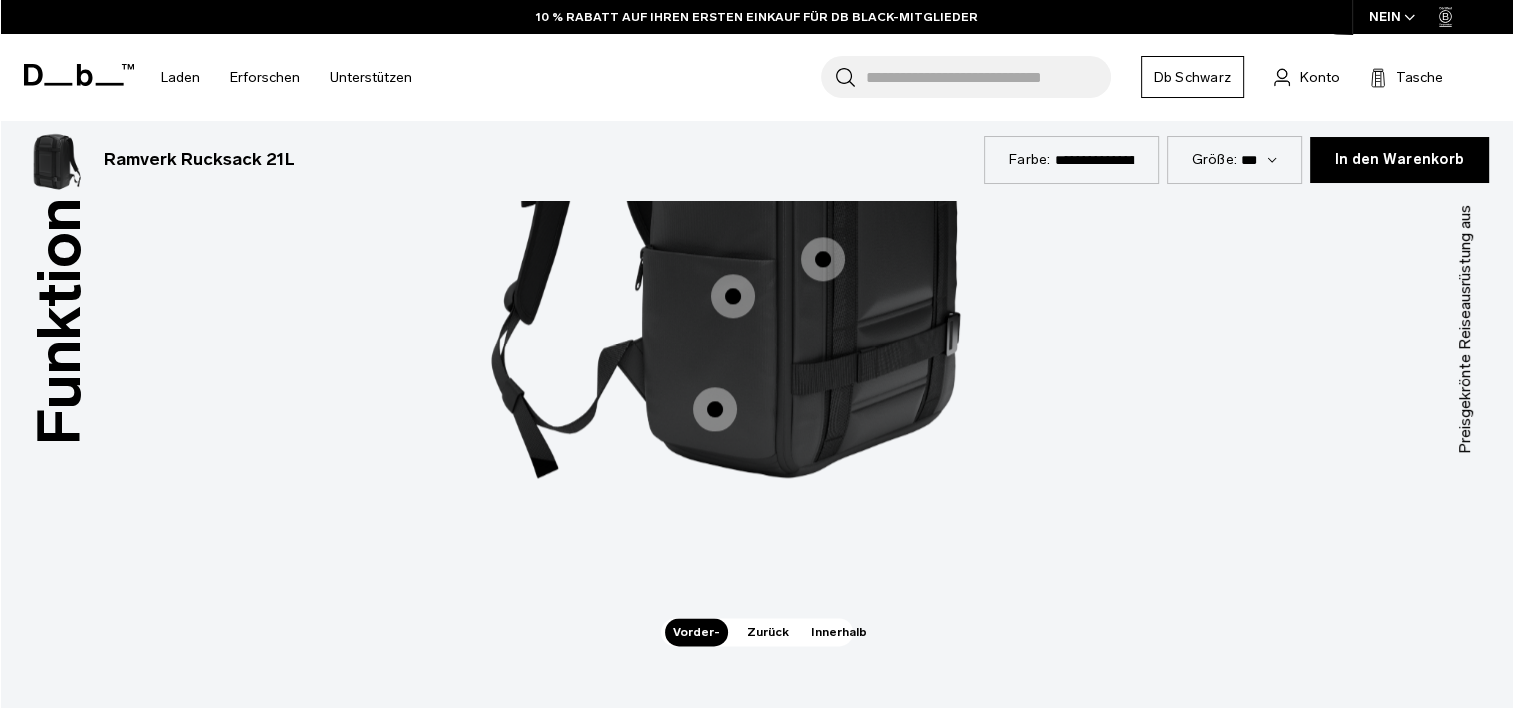 click on "Innerhalb" at bounding box center (838, 632) 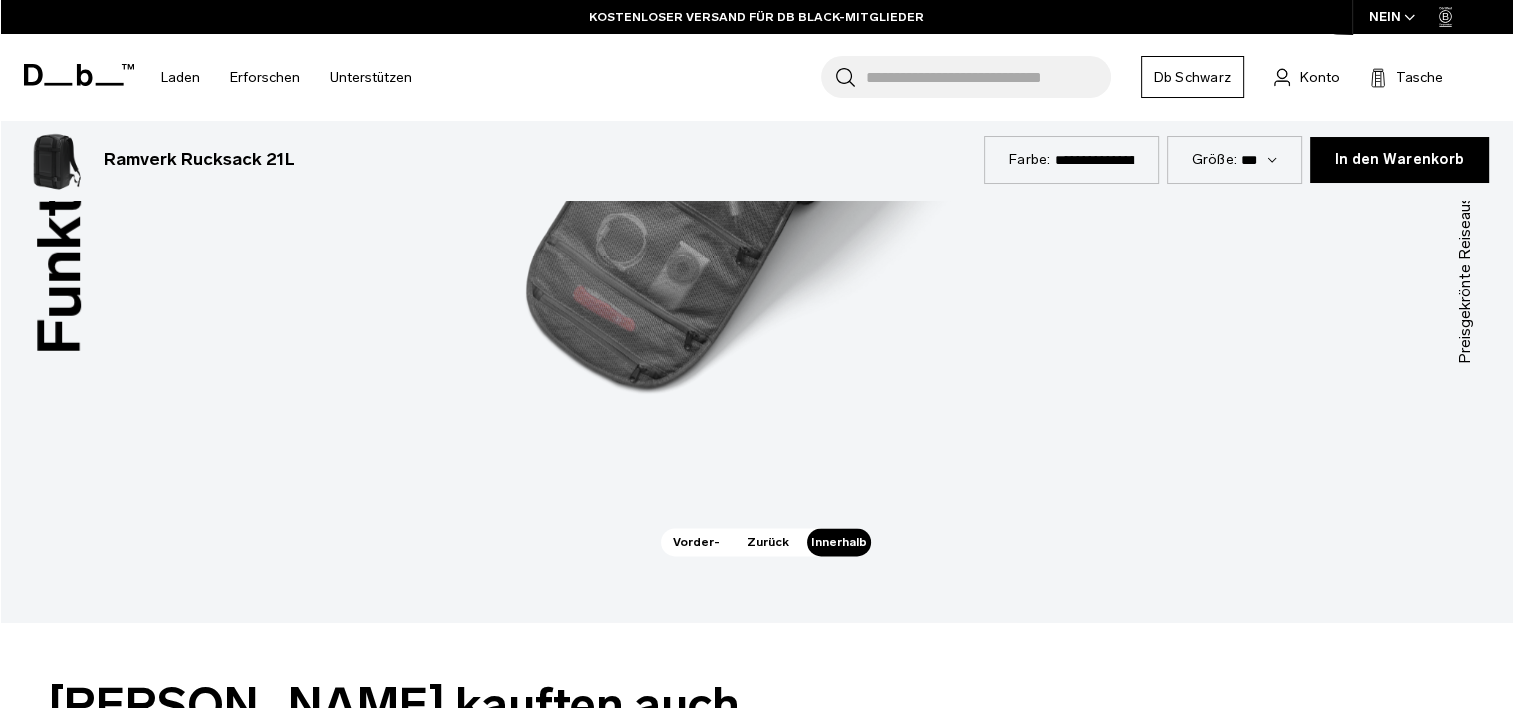scroll, scrollTop: 2812, scrollLeft: 0, axis: vertical 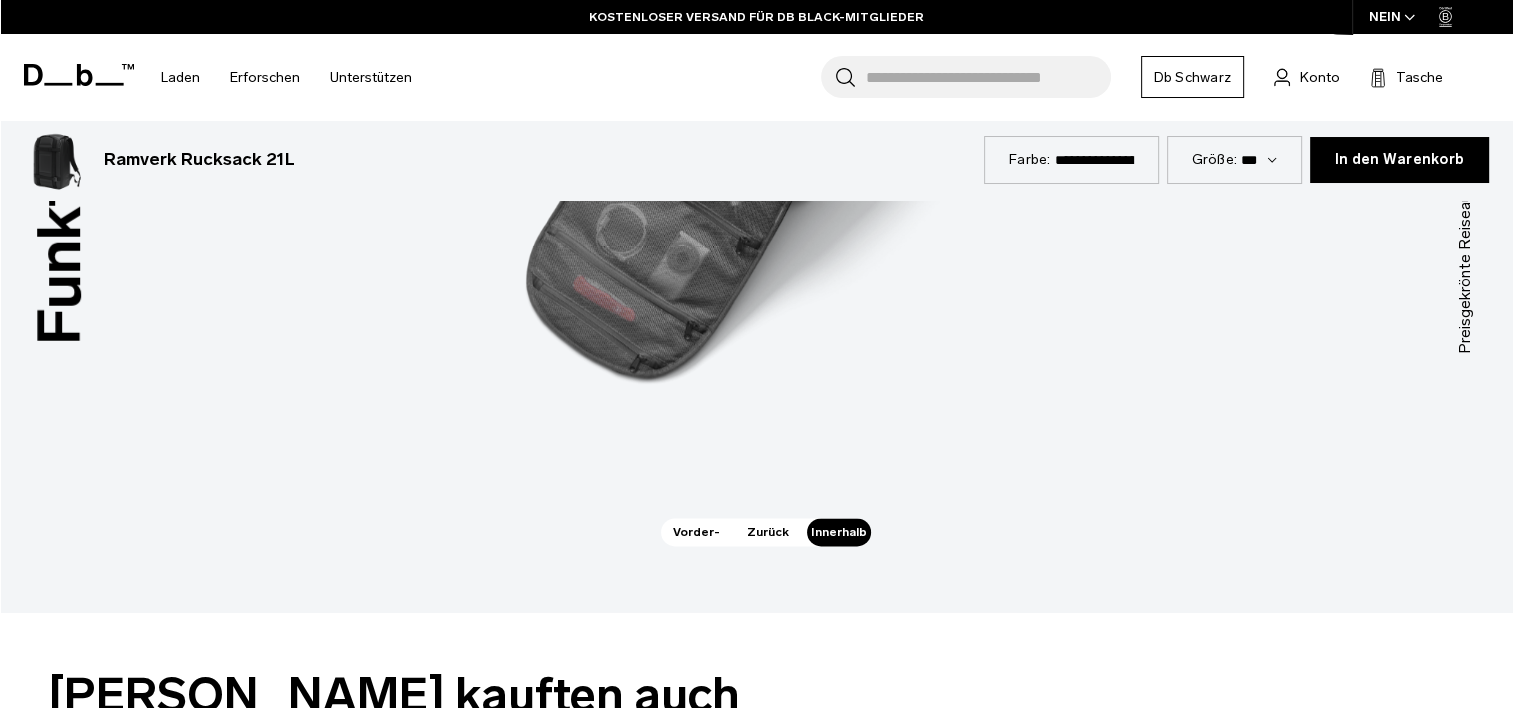 click on "Zurück" at bounding box center (767, 532) 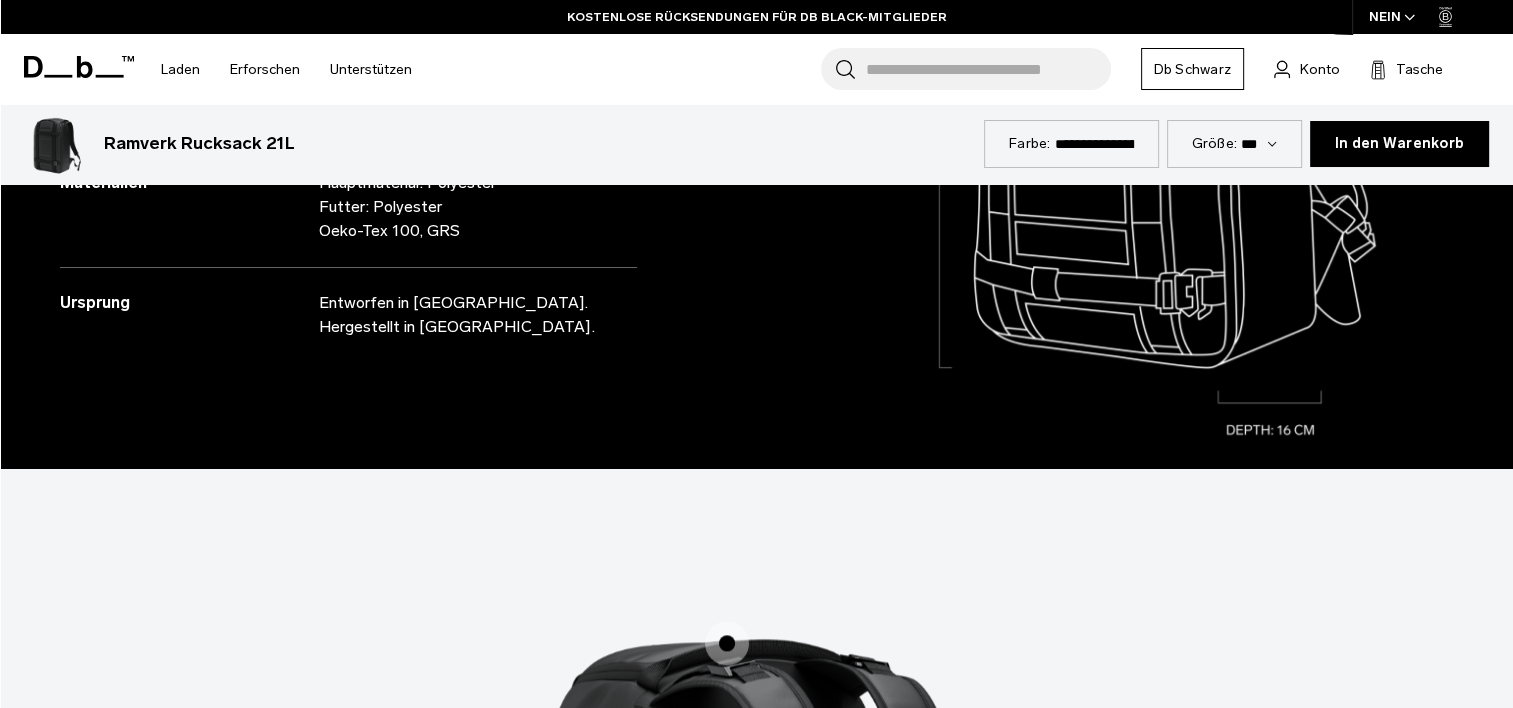 scroll, scrollTop: 2012, scrollLeft: 0, axis: vertical 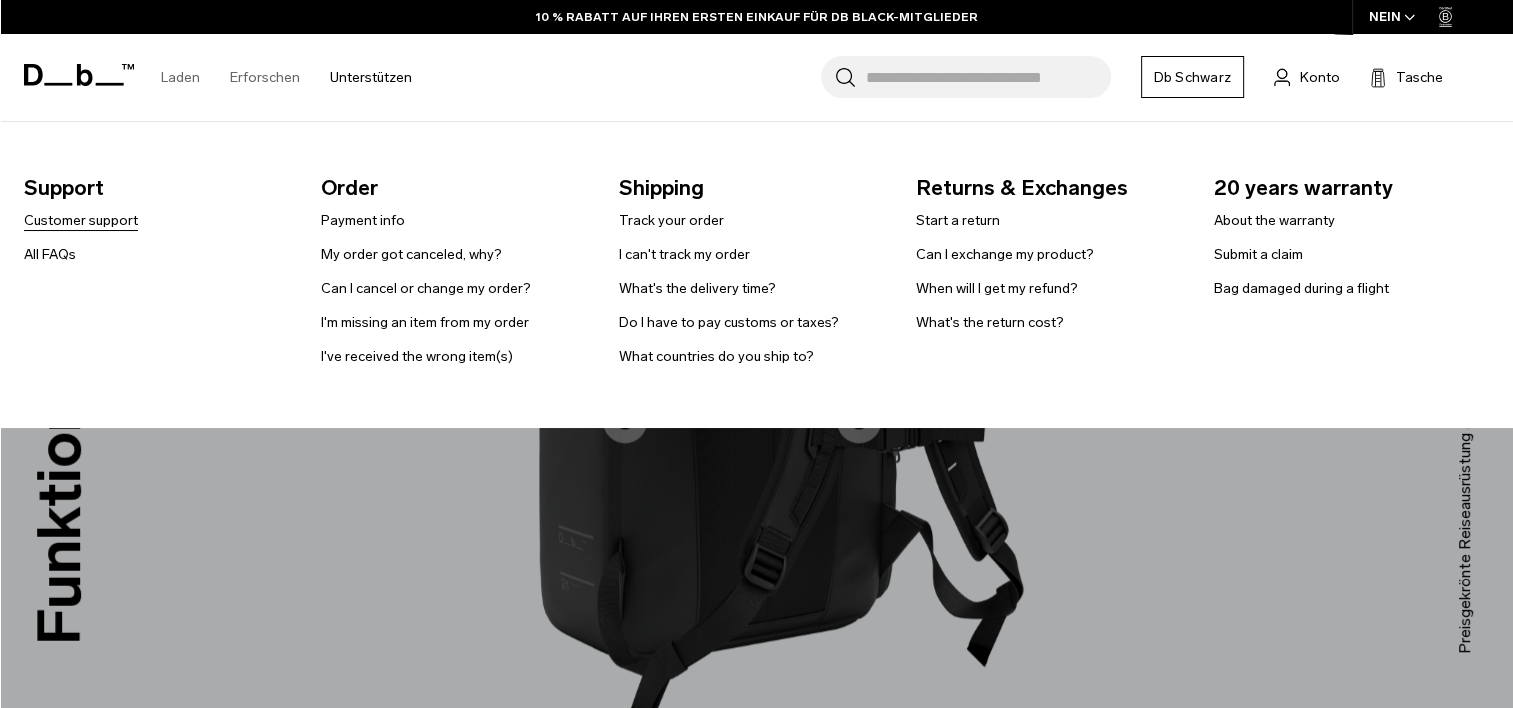 click on "Customer support" at bounding box center (81, 220) 